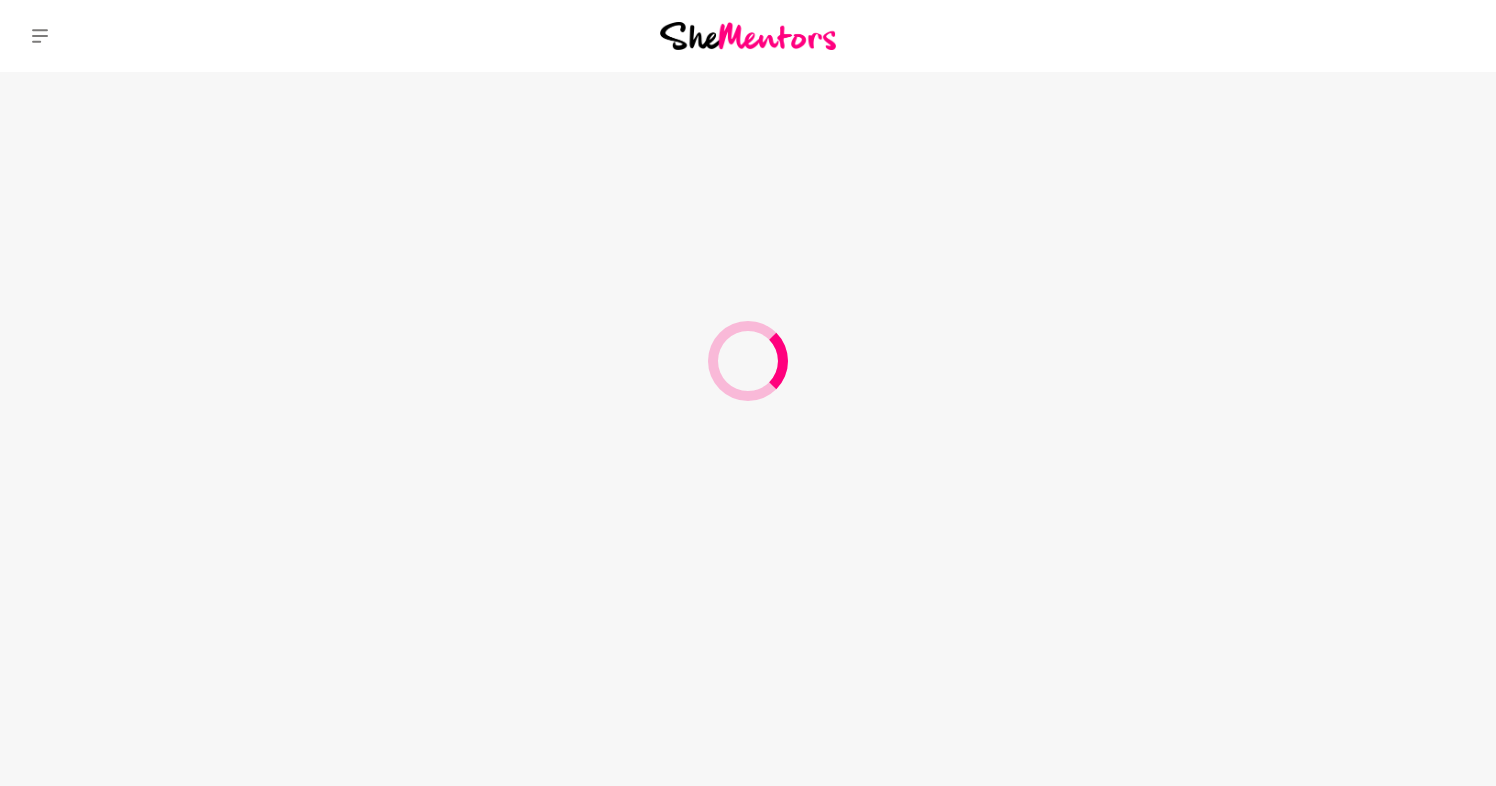 scroll, scrollTop: 0, scrollLeft: 0, axis: both 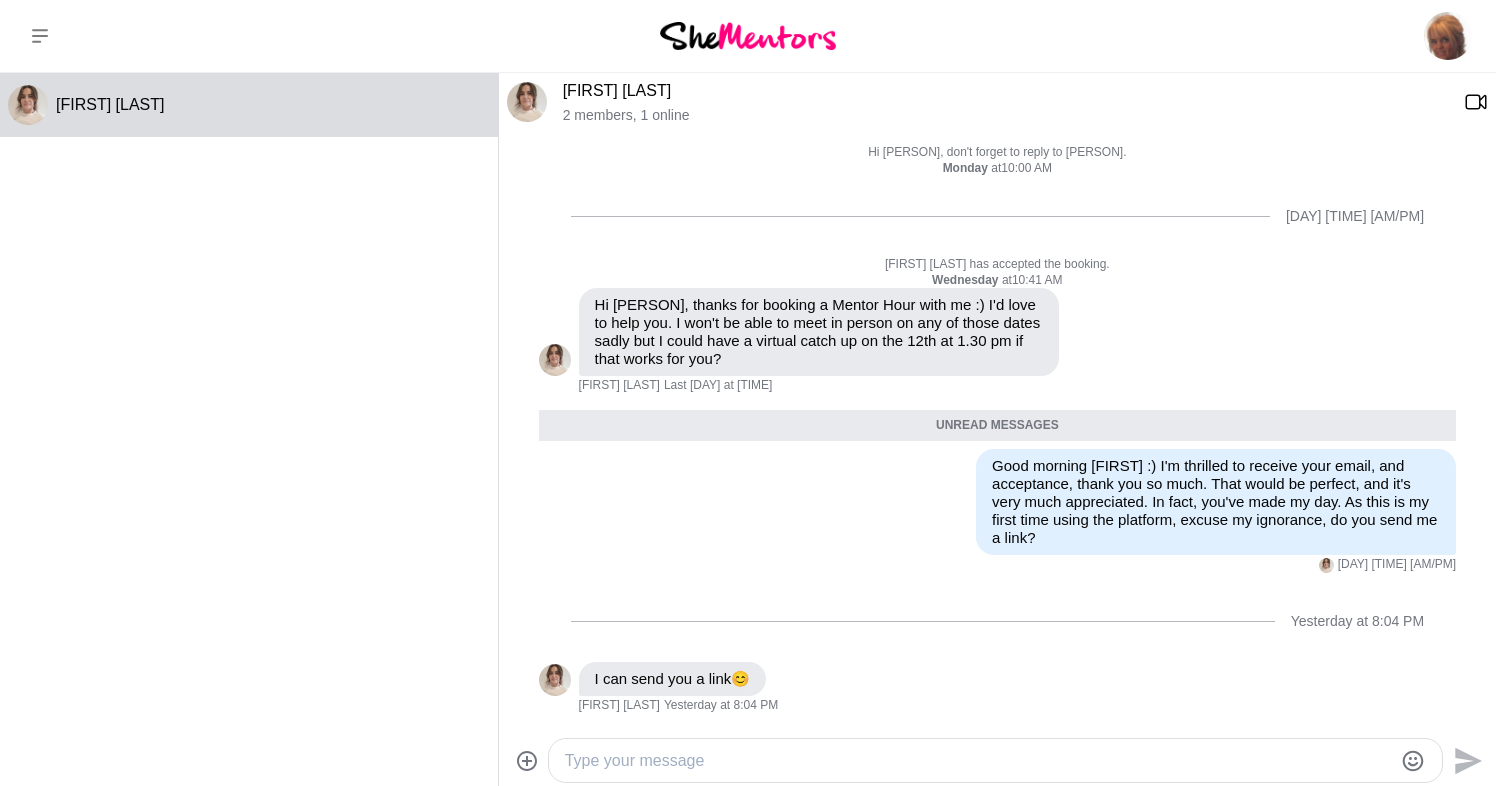 click at bounding box center [978, 761] 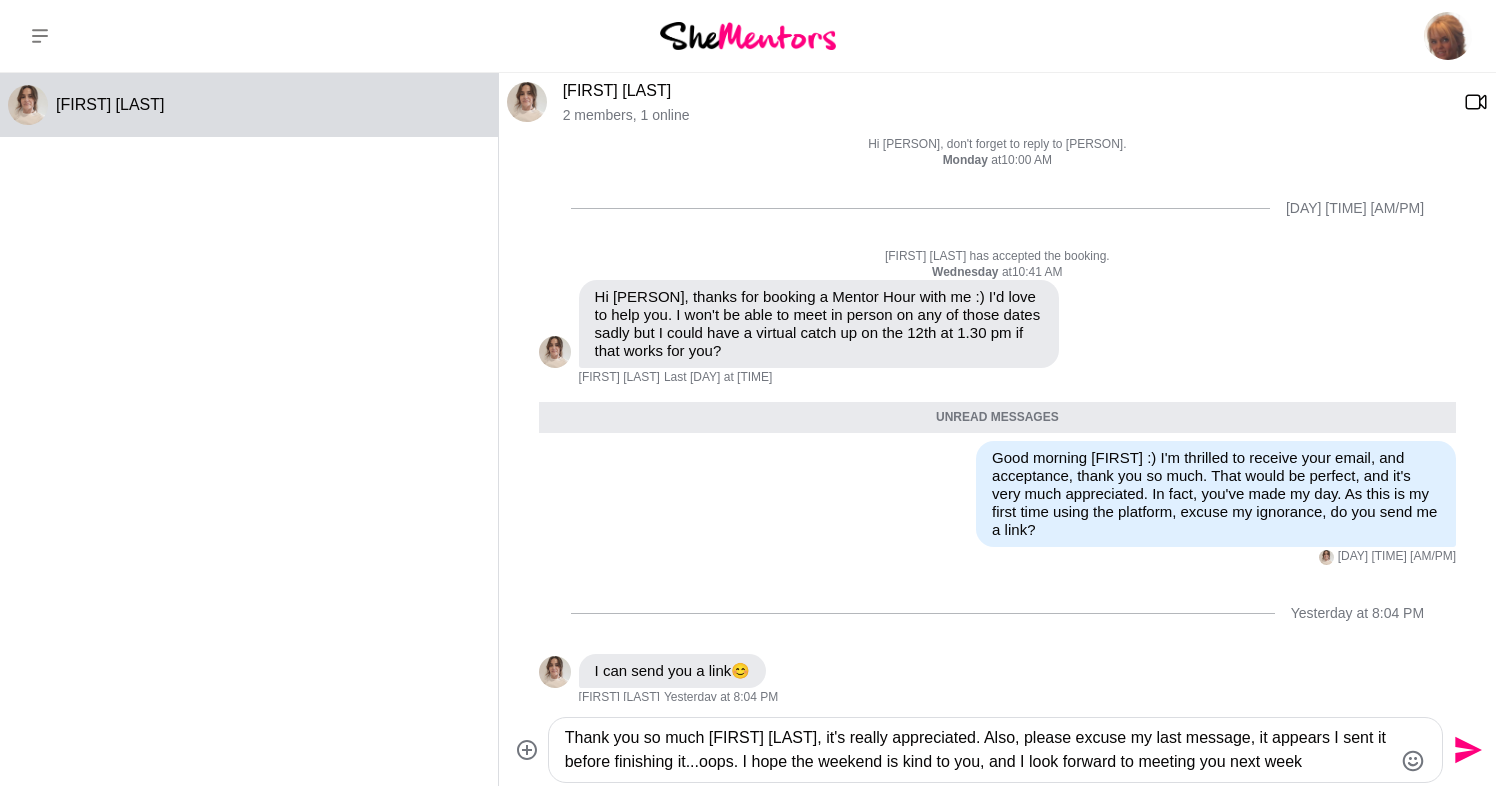 click 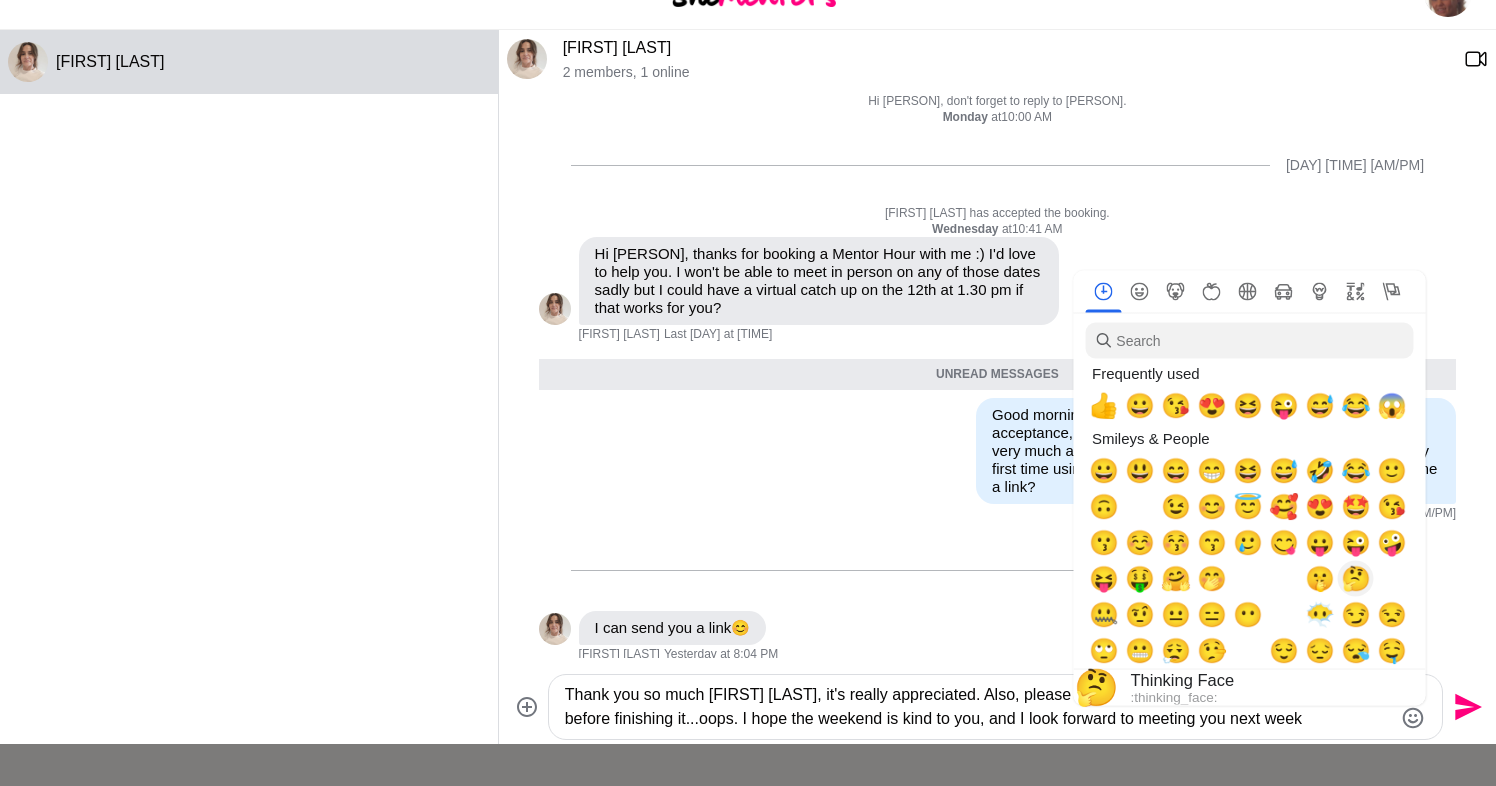 scroll, scrollTop: 43, scrollLeft: 0, axis: vertical 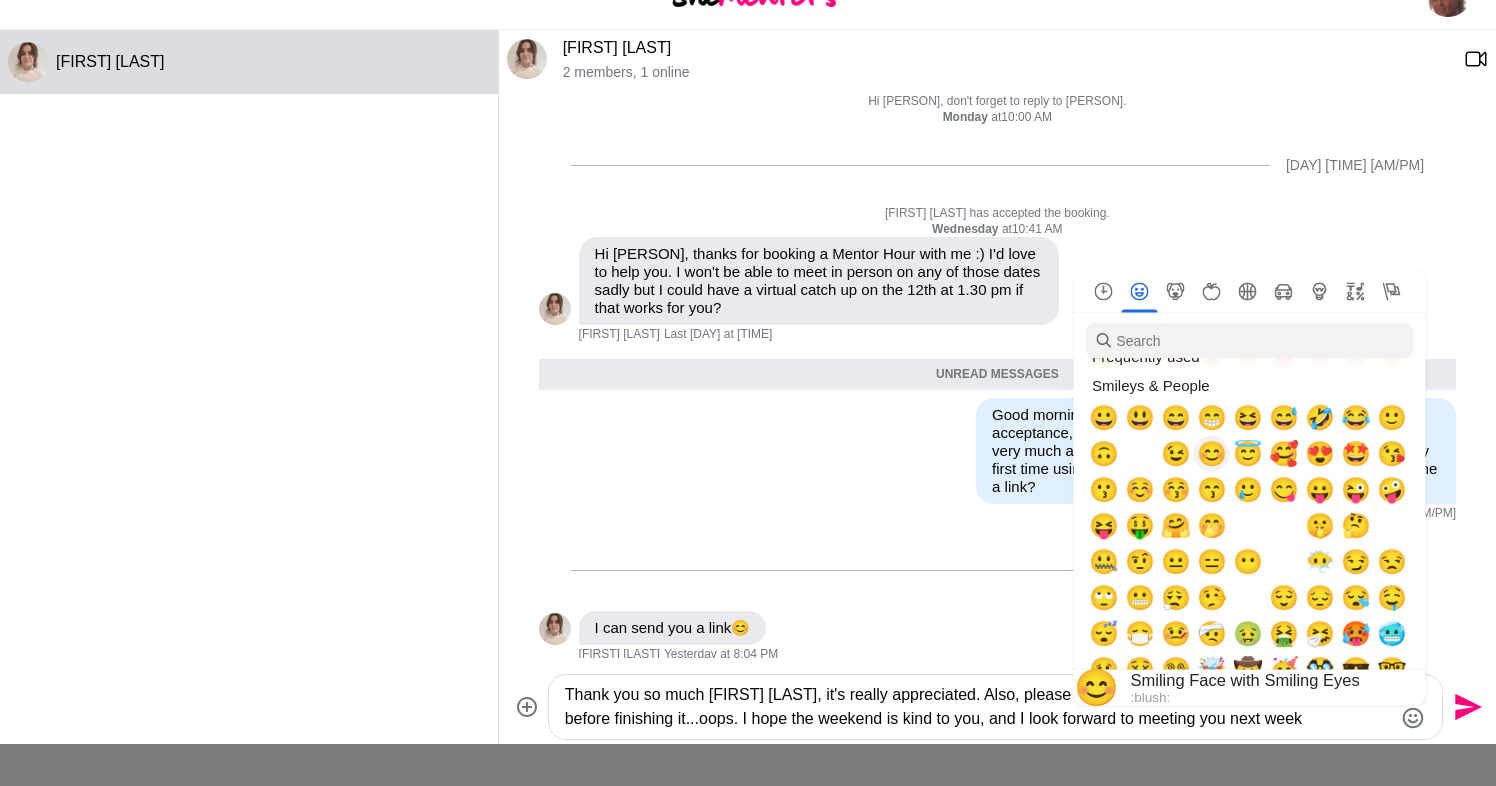 click on "😊" at bounding box center (1212, 454) 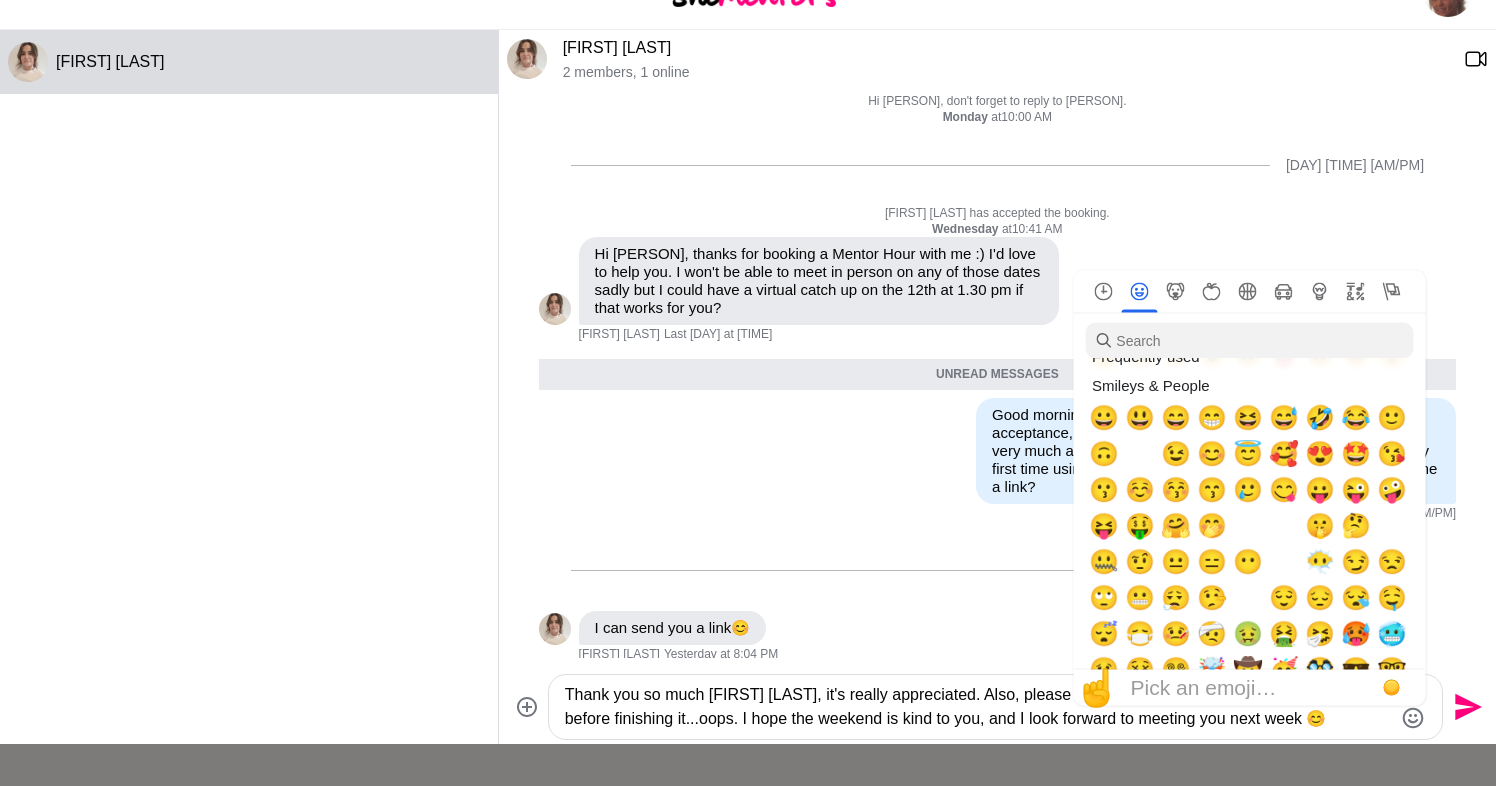 click 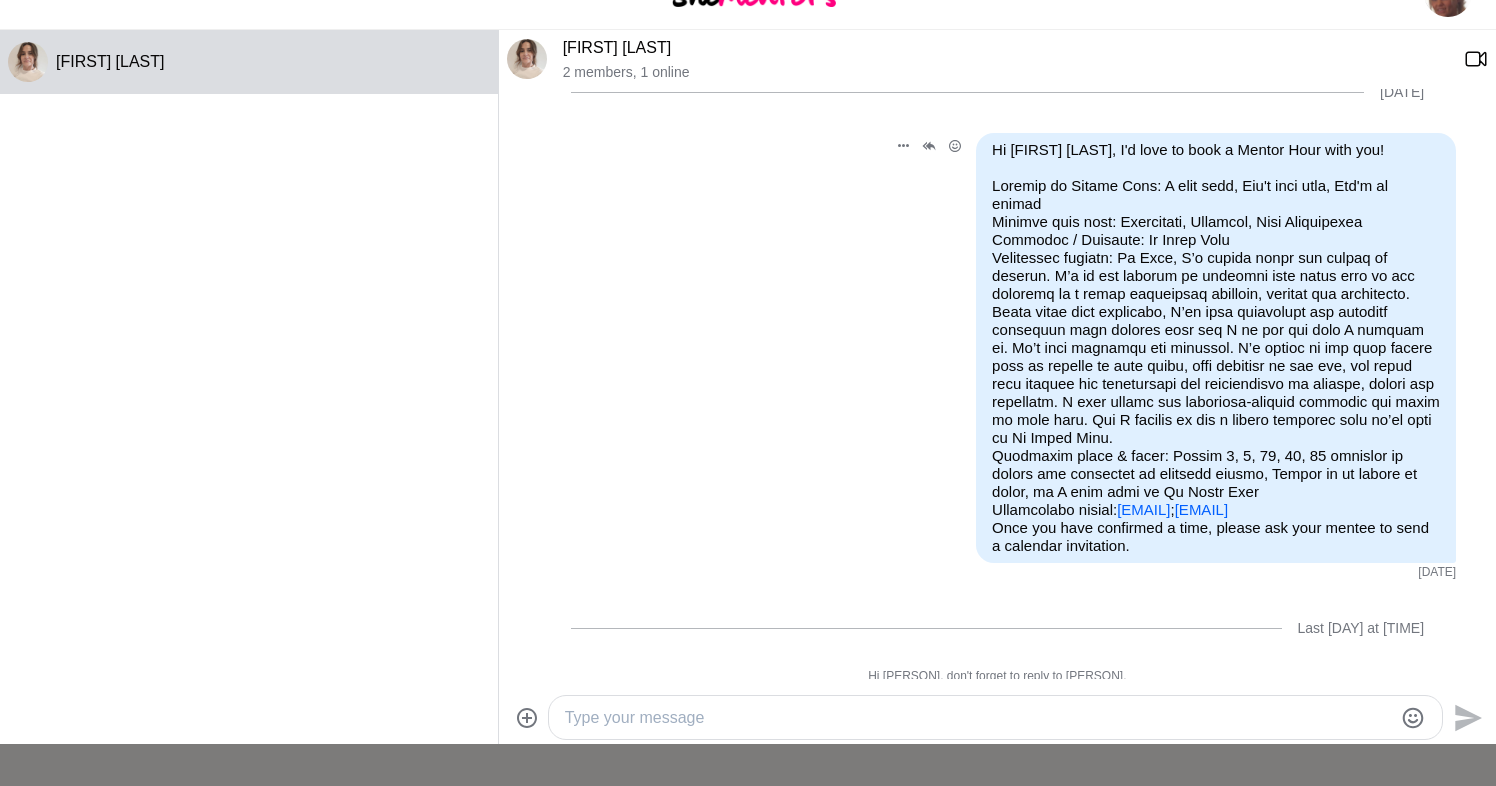scroll, scrollTop: 0, scrollLeft: 0, axis: both 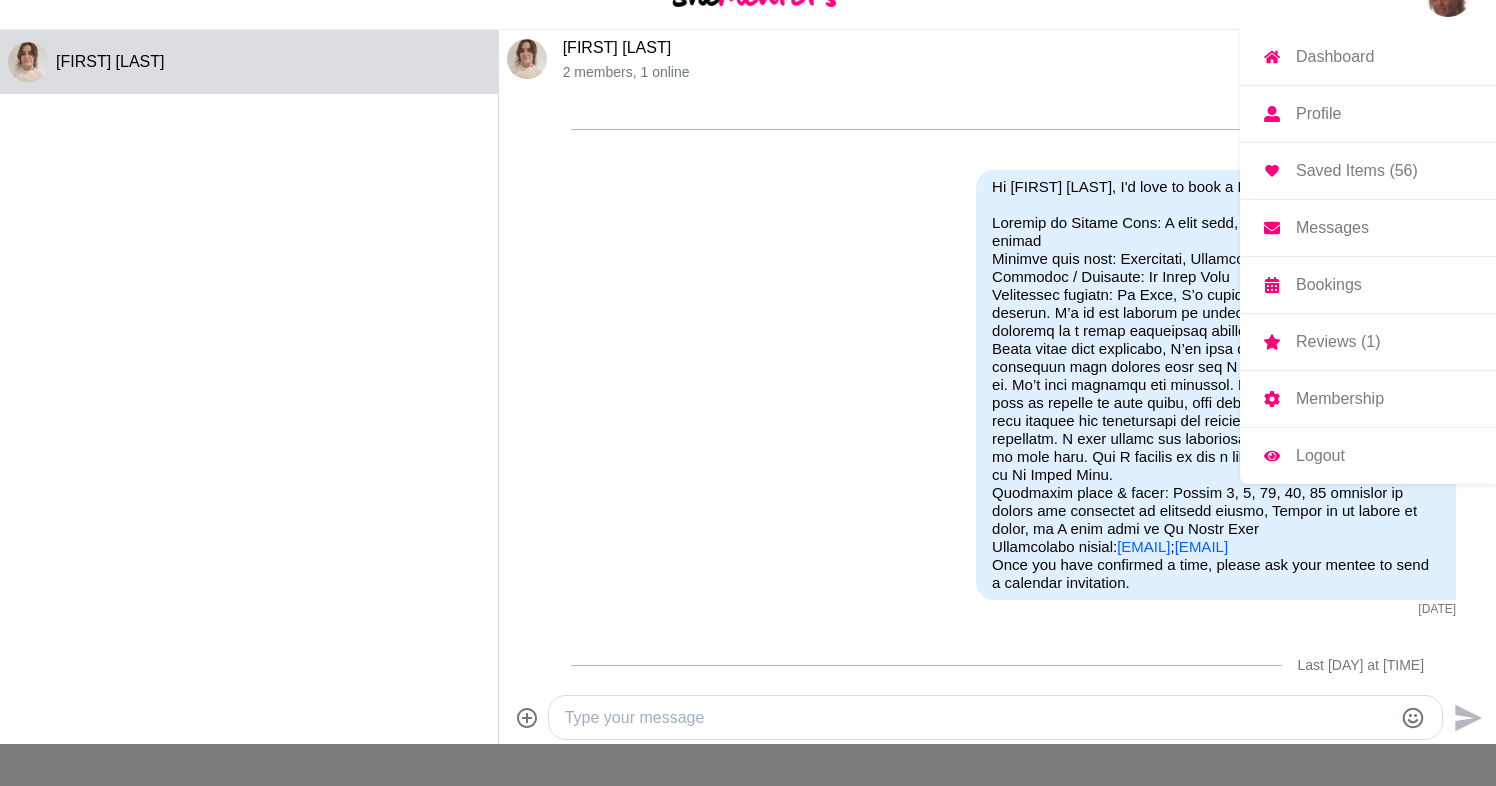click on "Profile" at bounding box center [1318, 114] 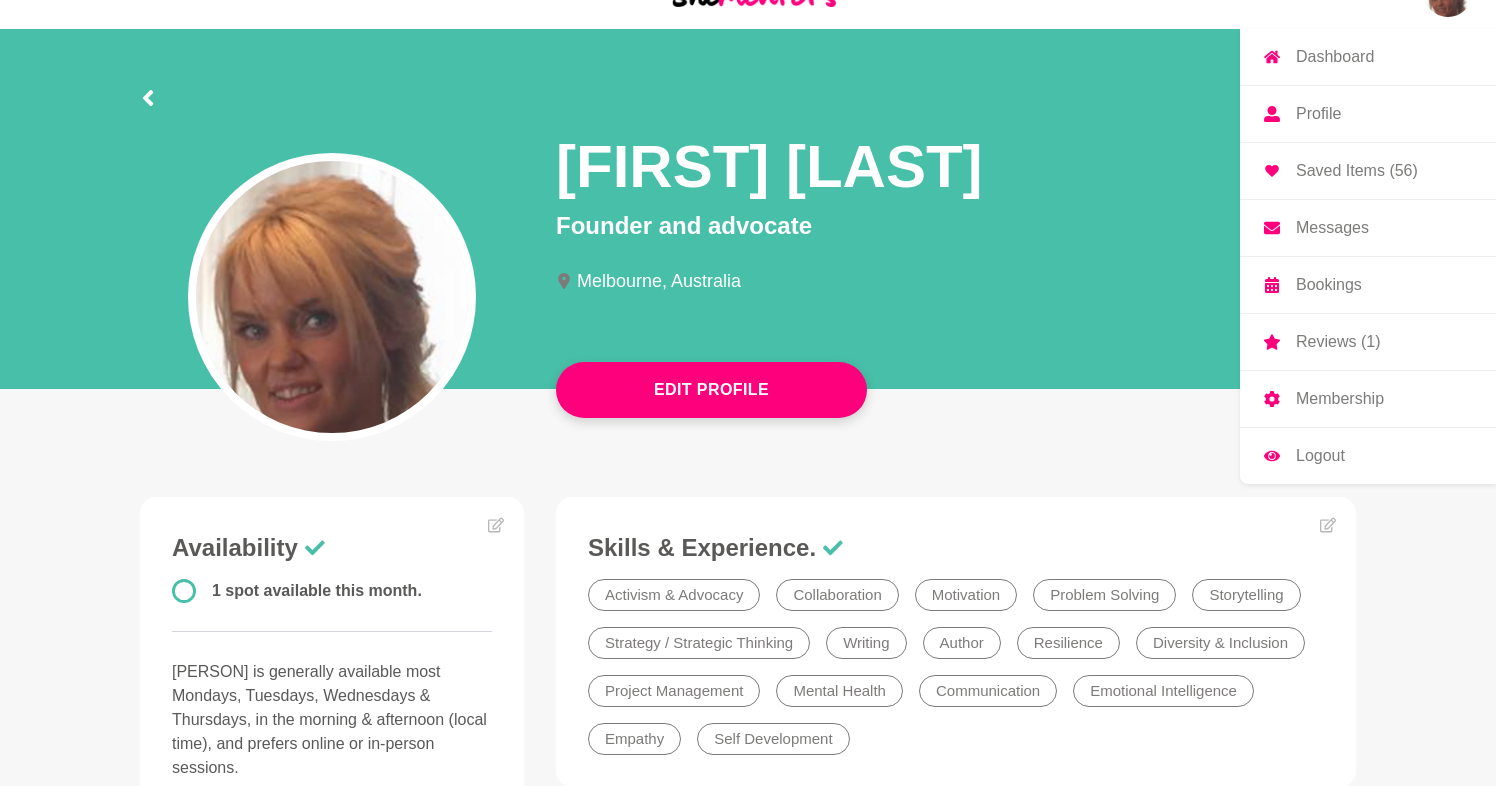 scroll, scrollTop: 0, scrollLeft: 0, axis: both 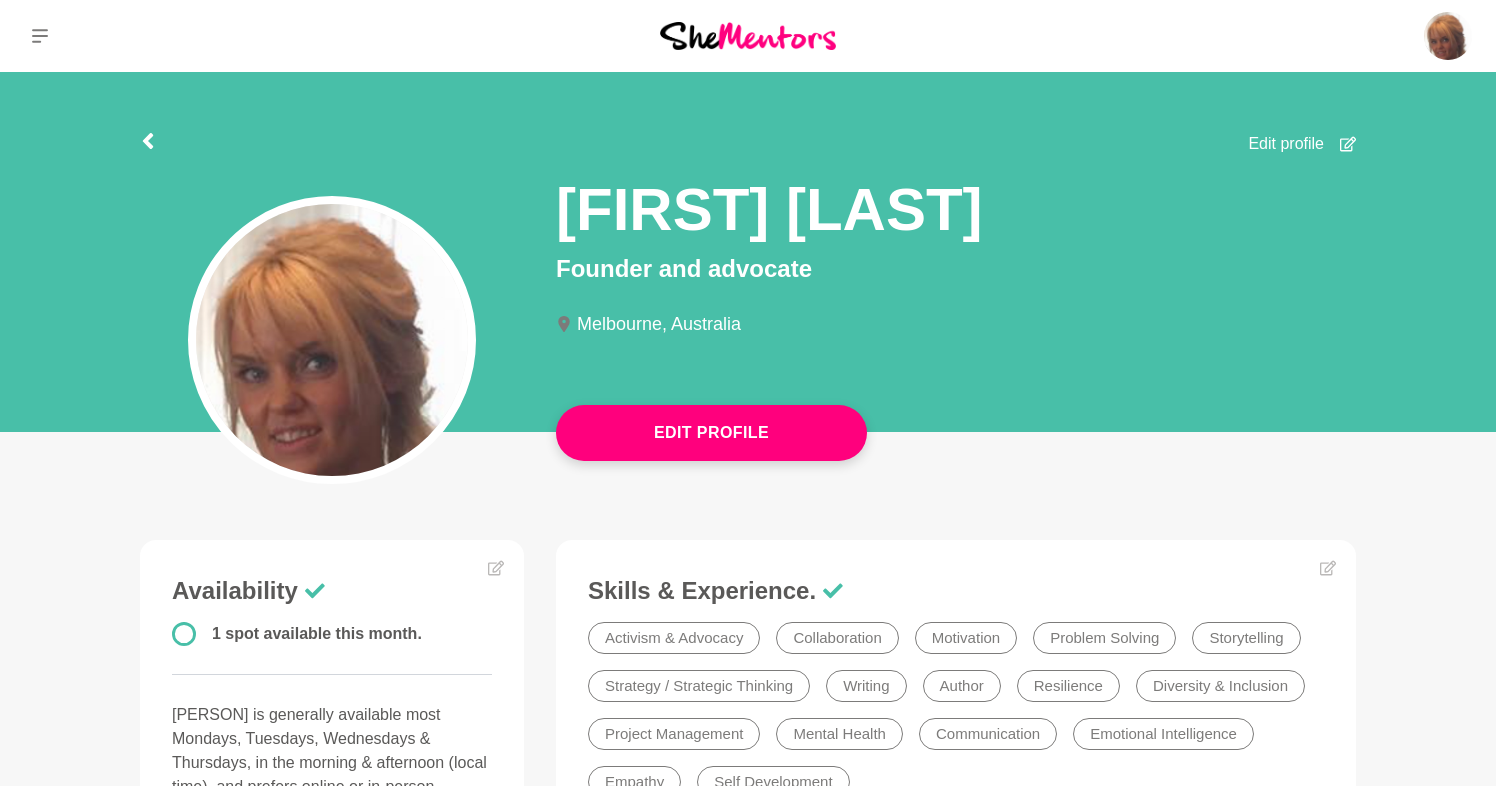 click at bounding box center [748, 35] 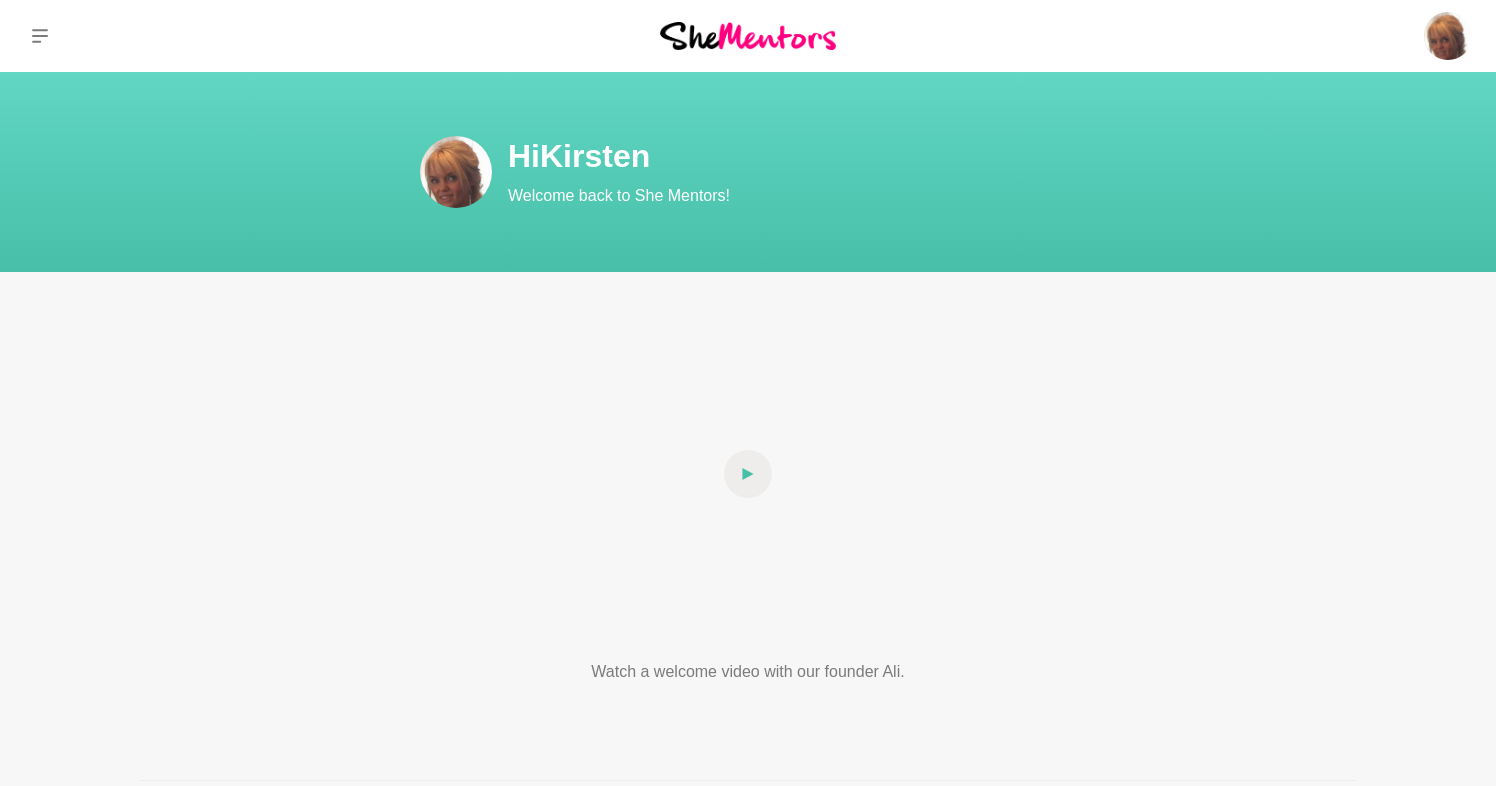 click 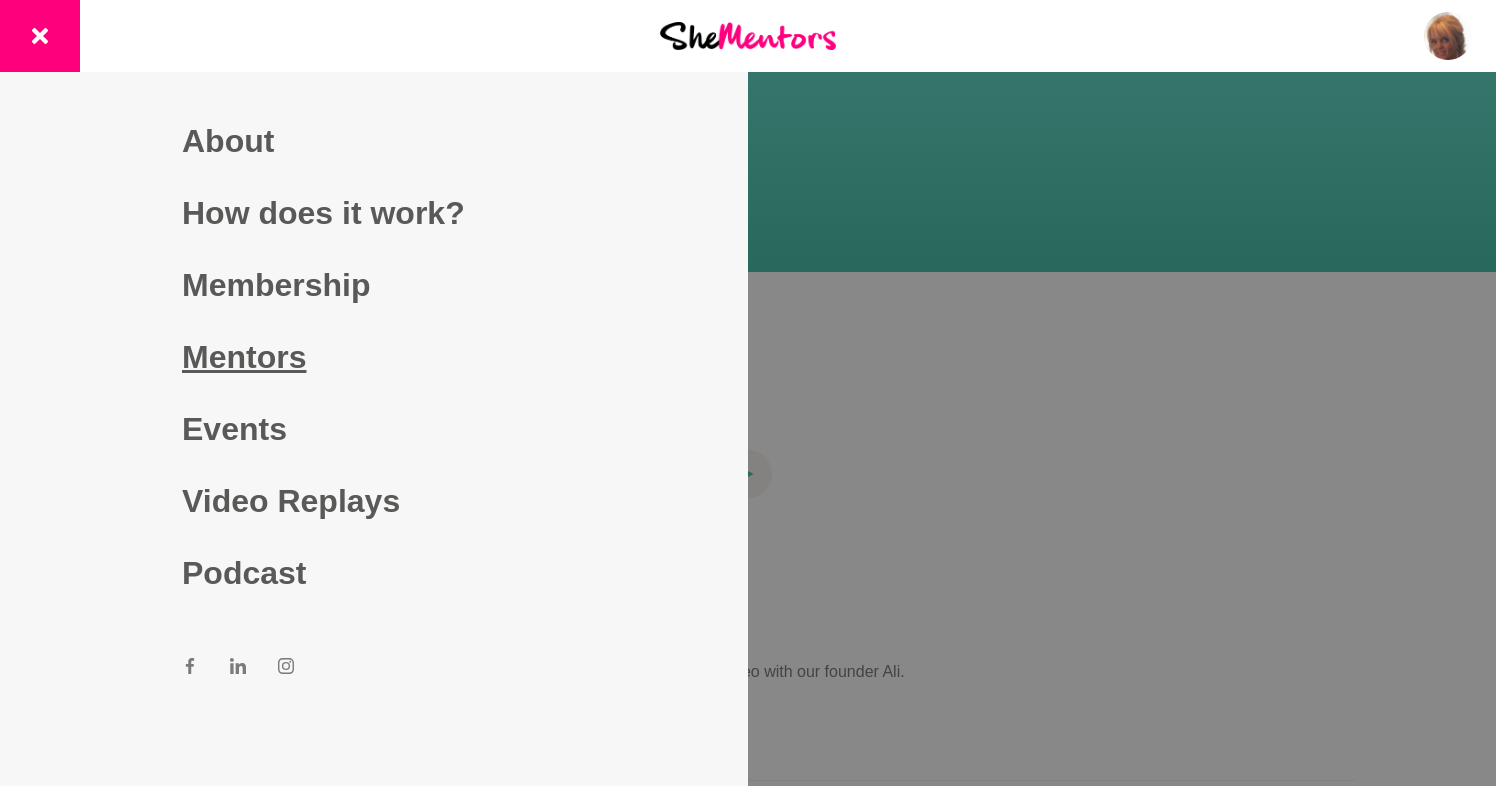 click on "Mentors" at bounding box center (374, 357) 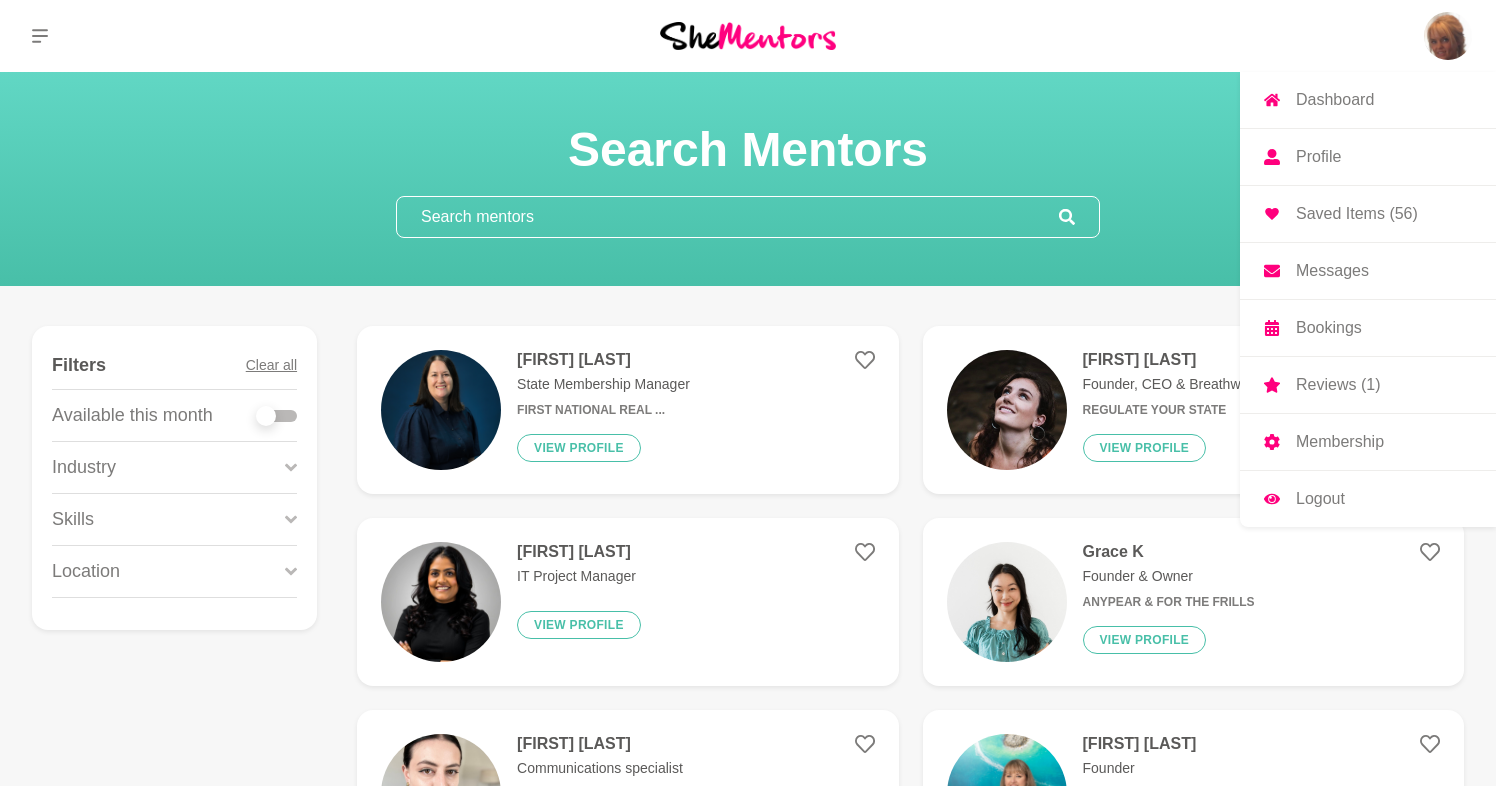 scroll, scrollTop: 0, scrollLeft: 0, axis: both 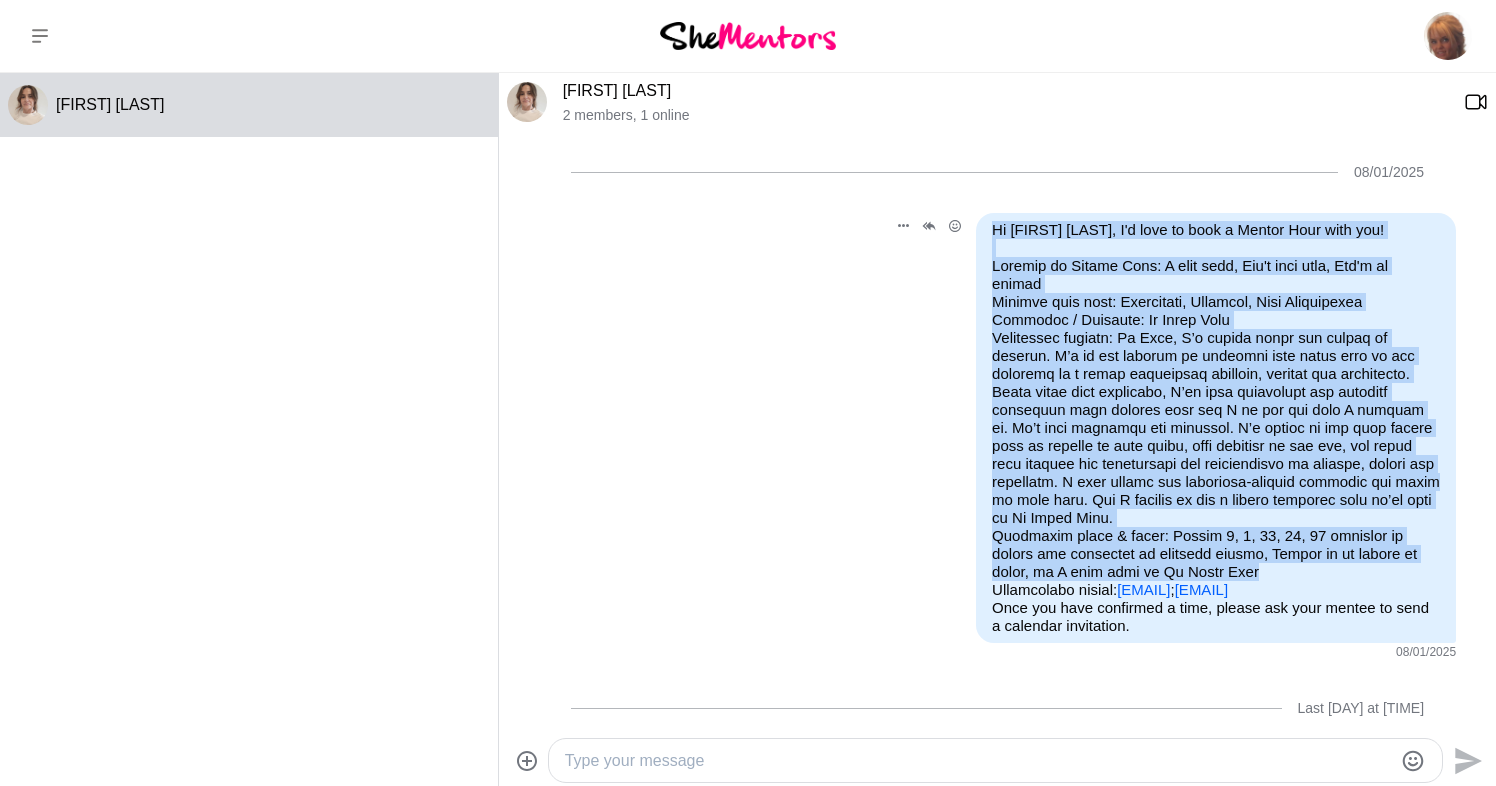 drag, startPoint x: 1250, startPoint y: 565, endPoint x: 992, endPoint y: 232, distance: 421.2517 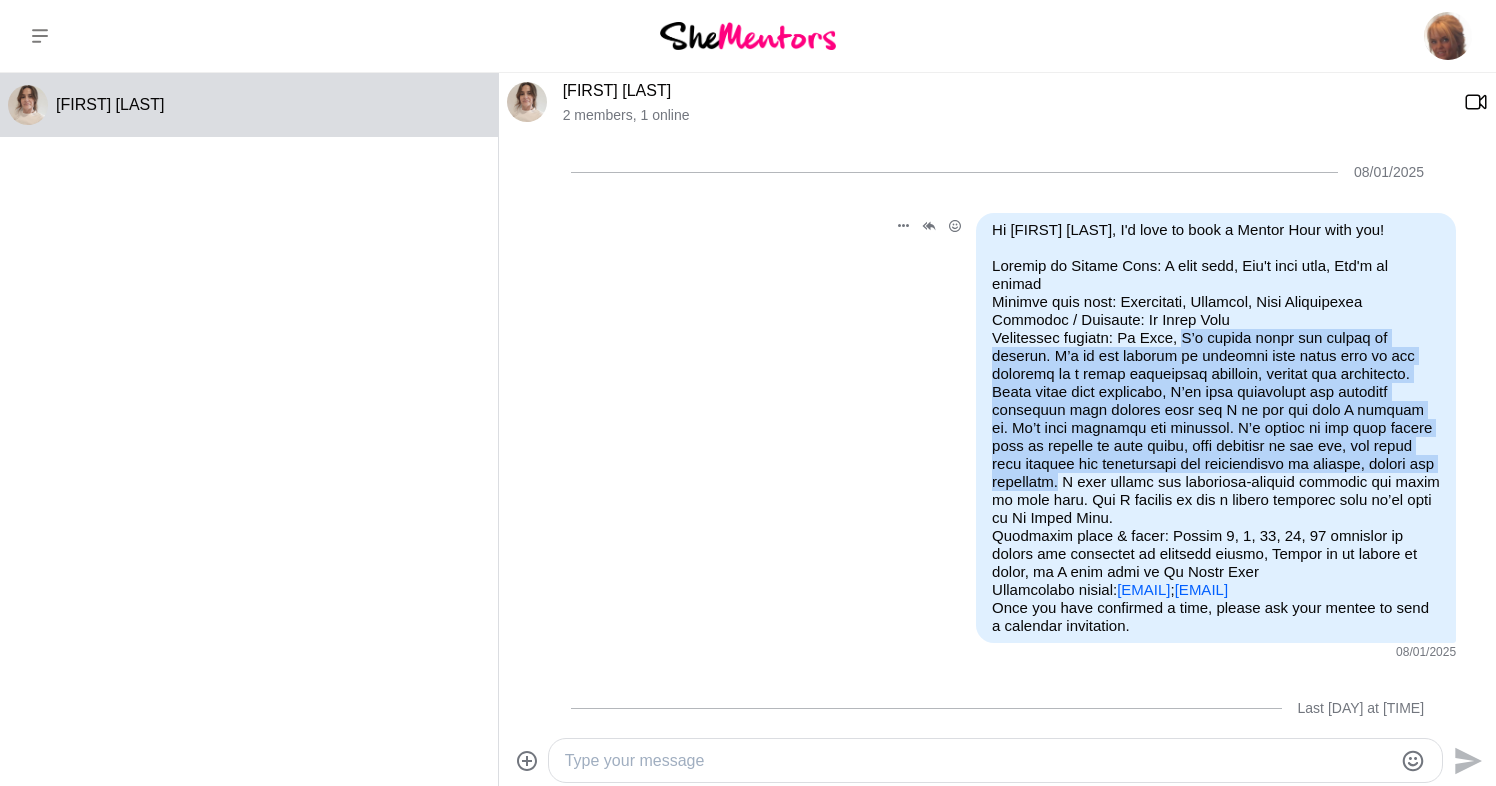 drag, startPoint x: 1092, startPoint y: 477, endPoint x: 1168, endPoint y: 339, distance: 157.54364 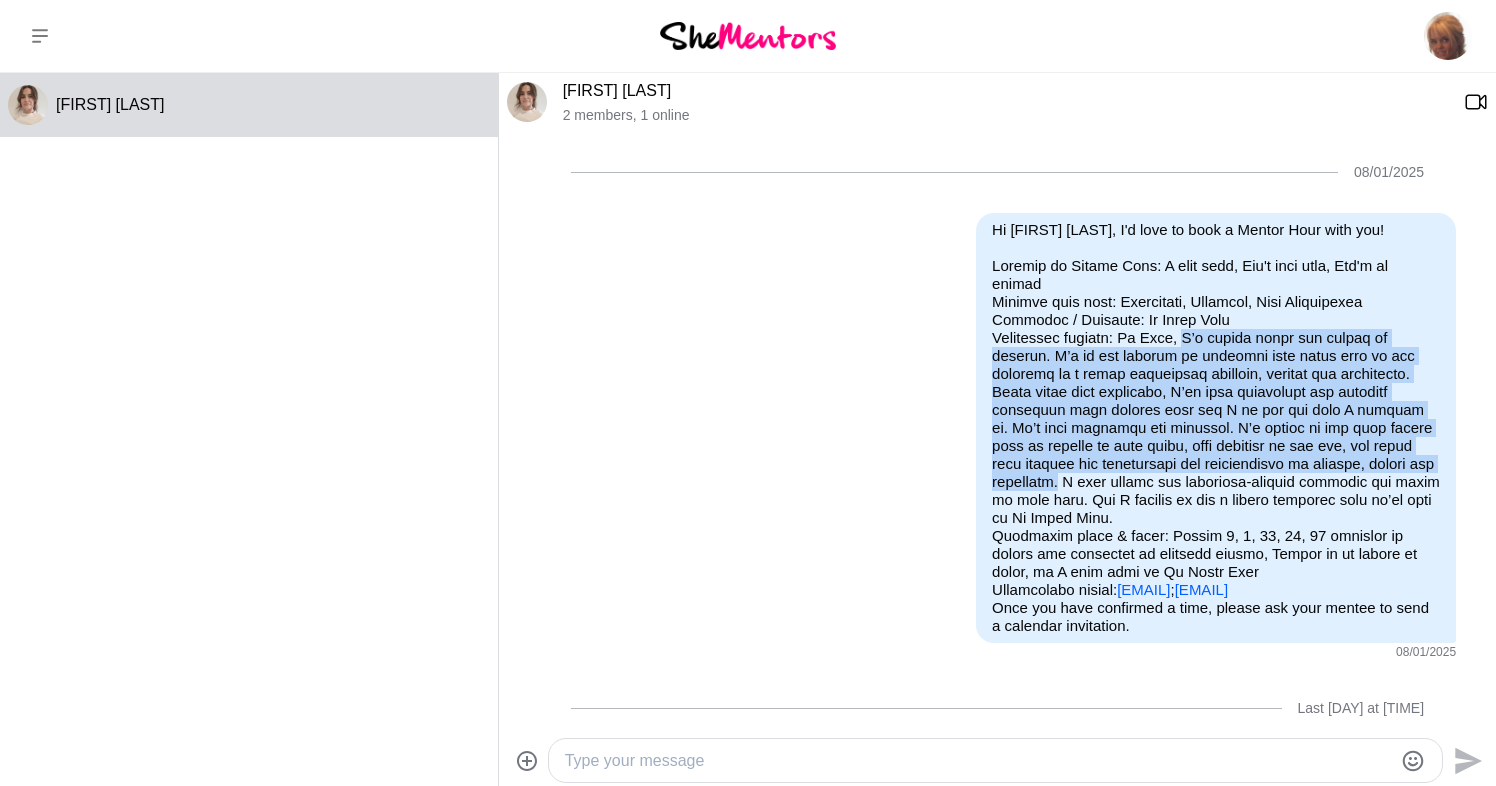 click 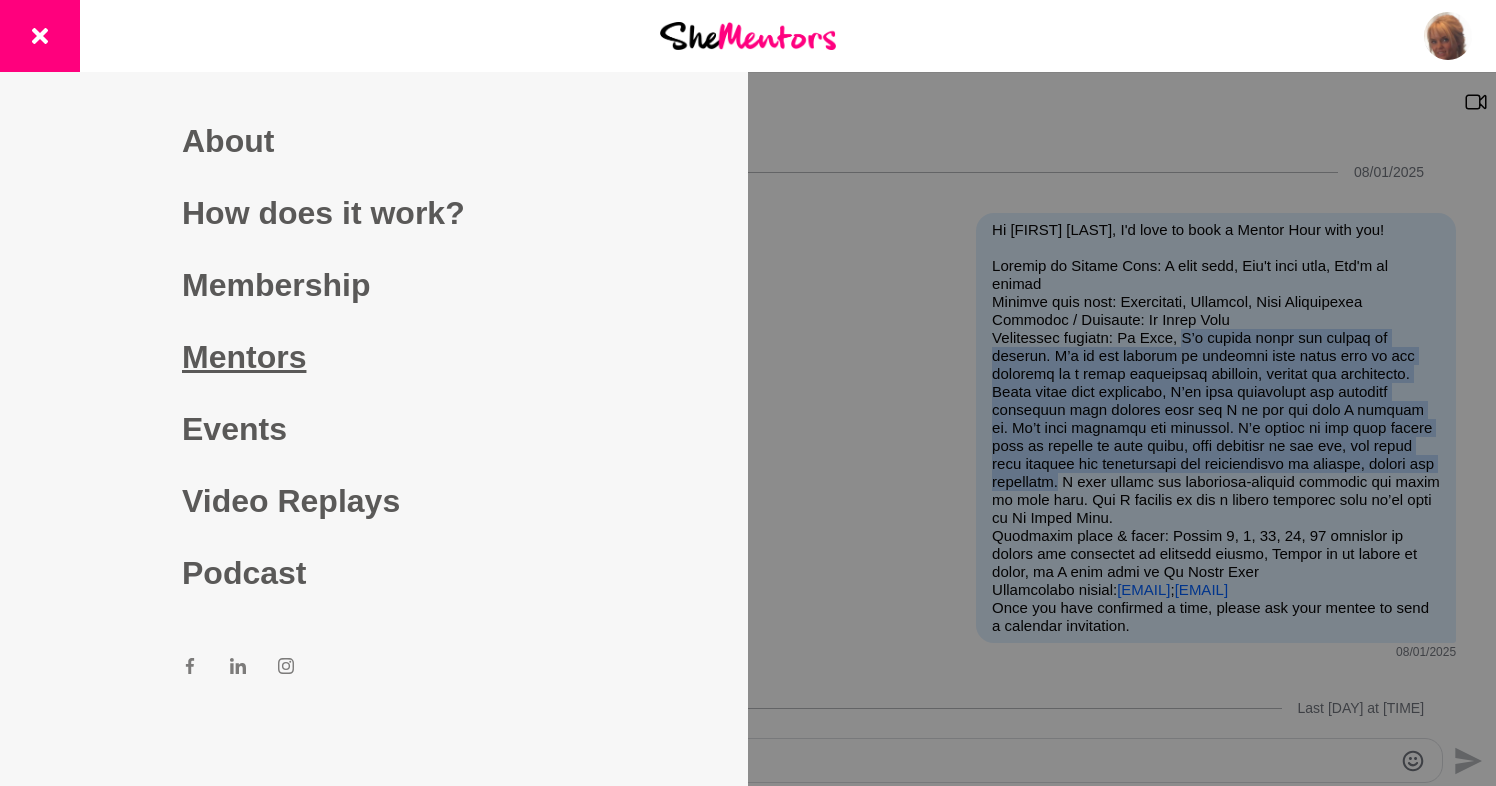 click on "Mentors" at bounding box center [374, 357] 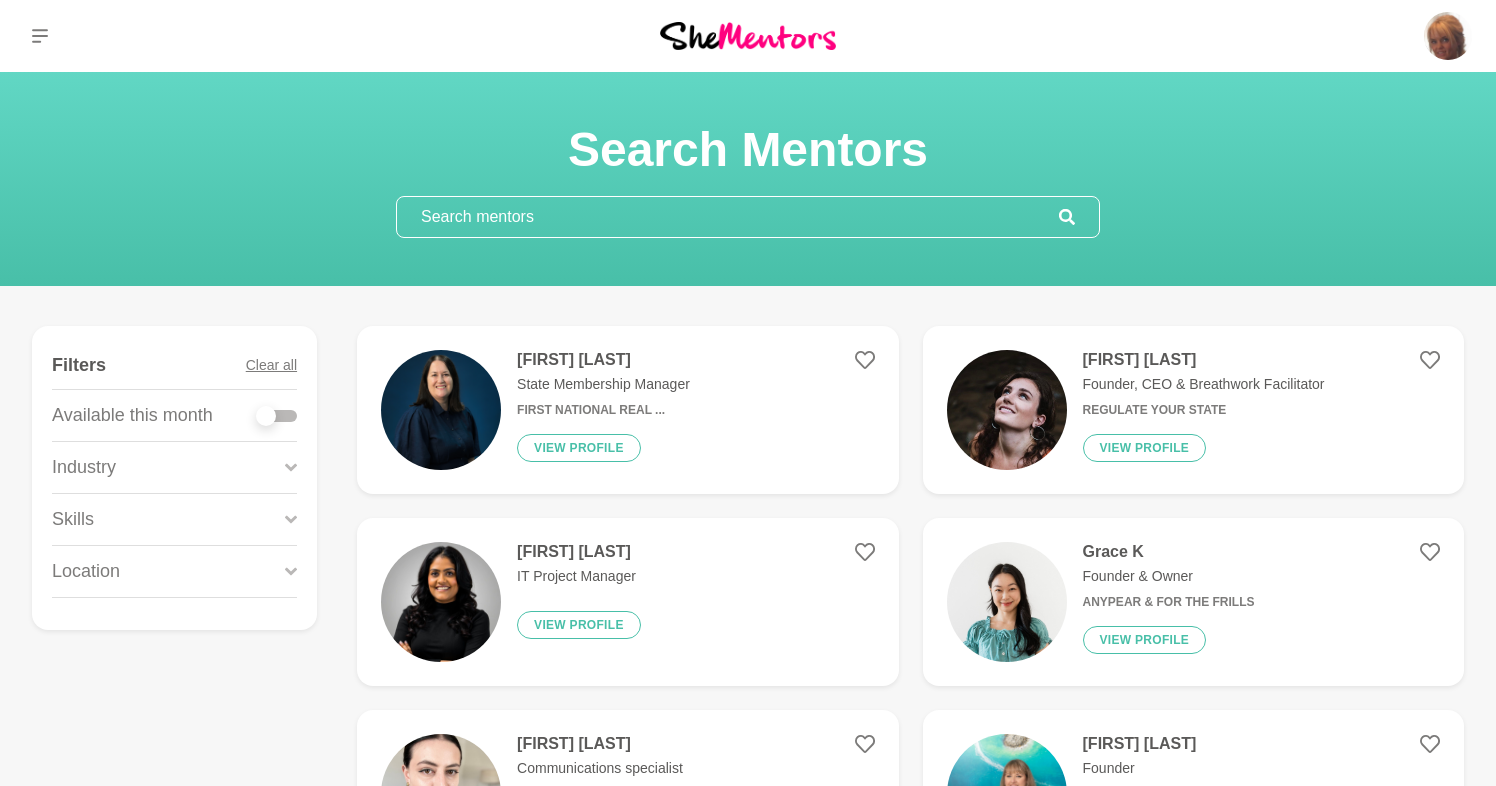 scroll, scrollTop: 0, scrollLeft: 0, axis: both 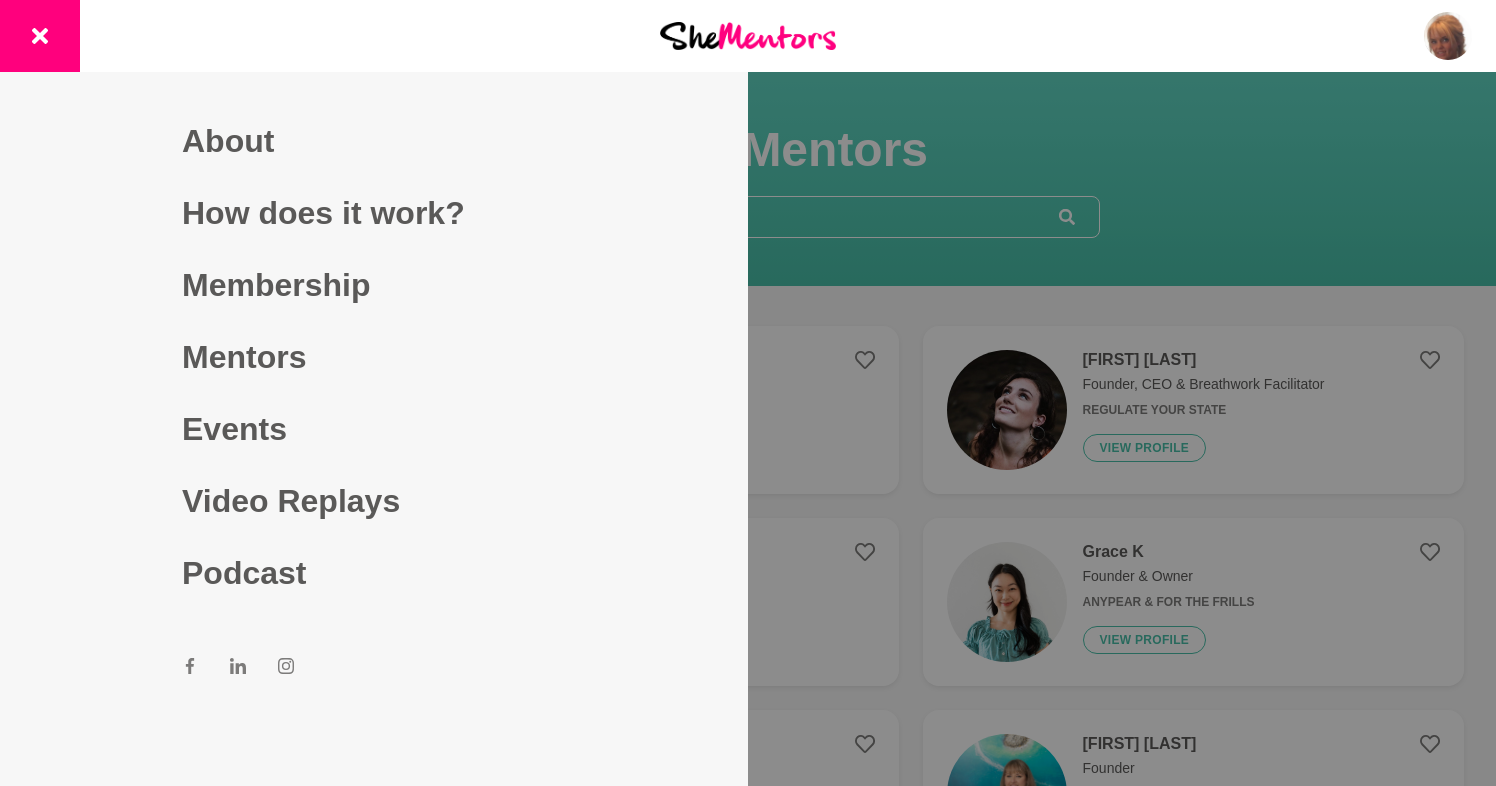 click at bounding box center (748, 393) 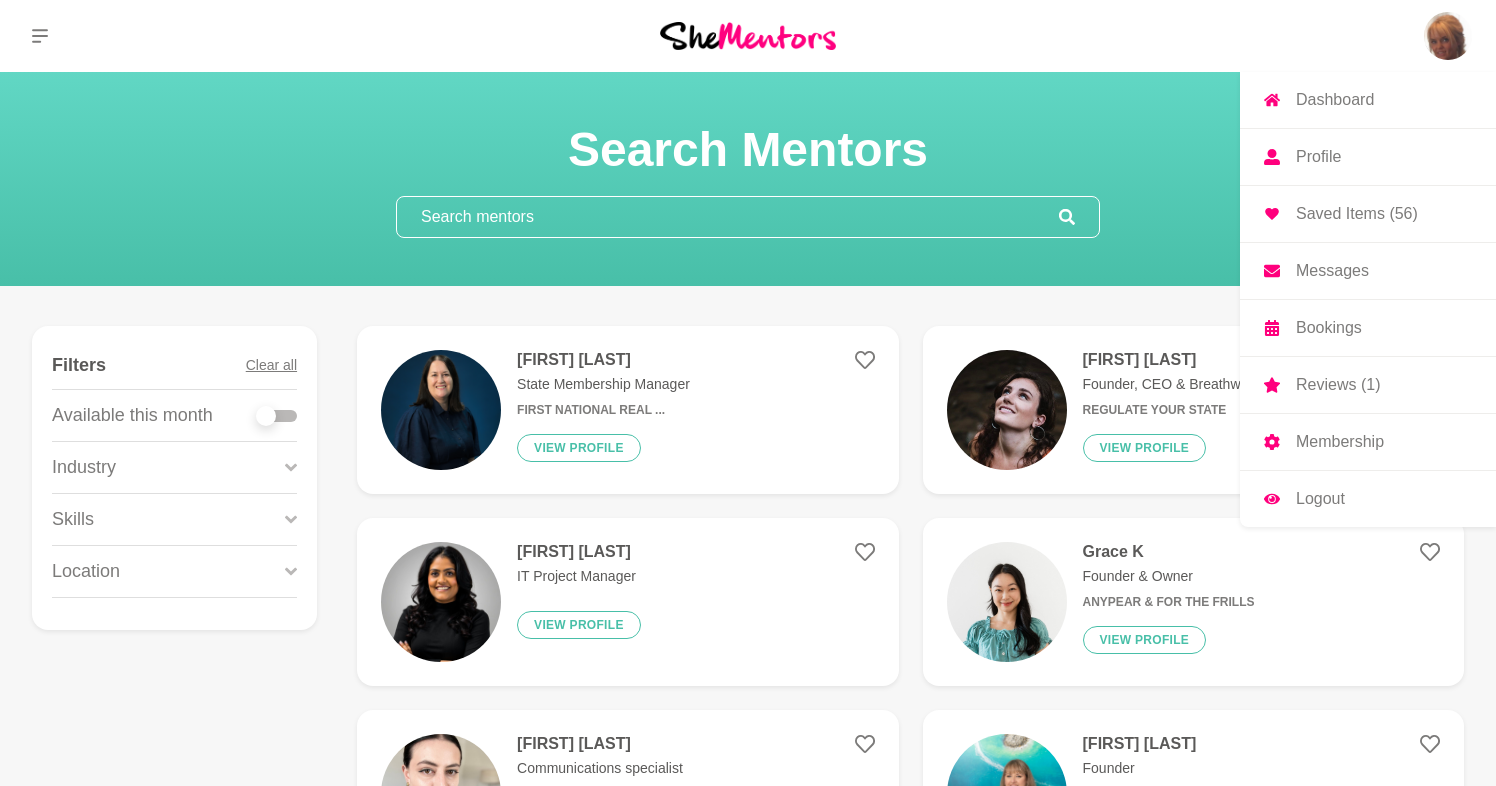 click on "Saved Items (56)" at bounding box center (1357, 214) 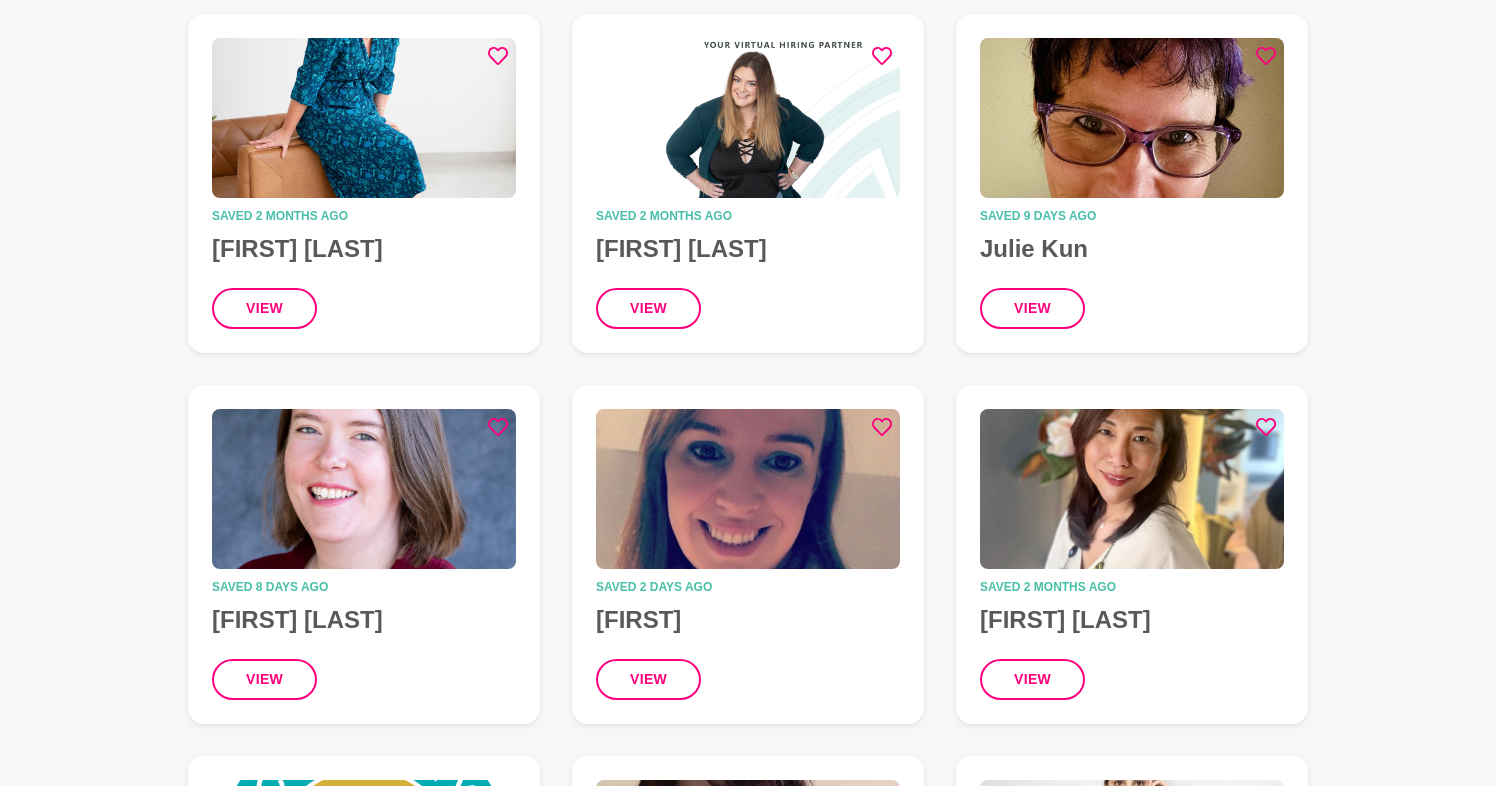 scroll, scrollTop: 2499, scrollLeft: 0, axis: vertical 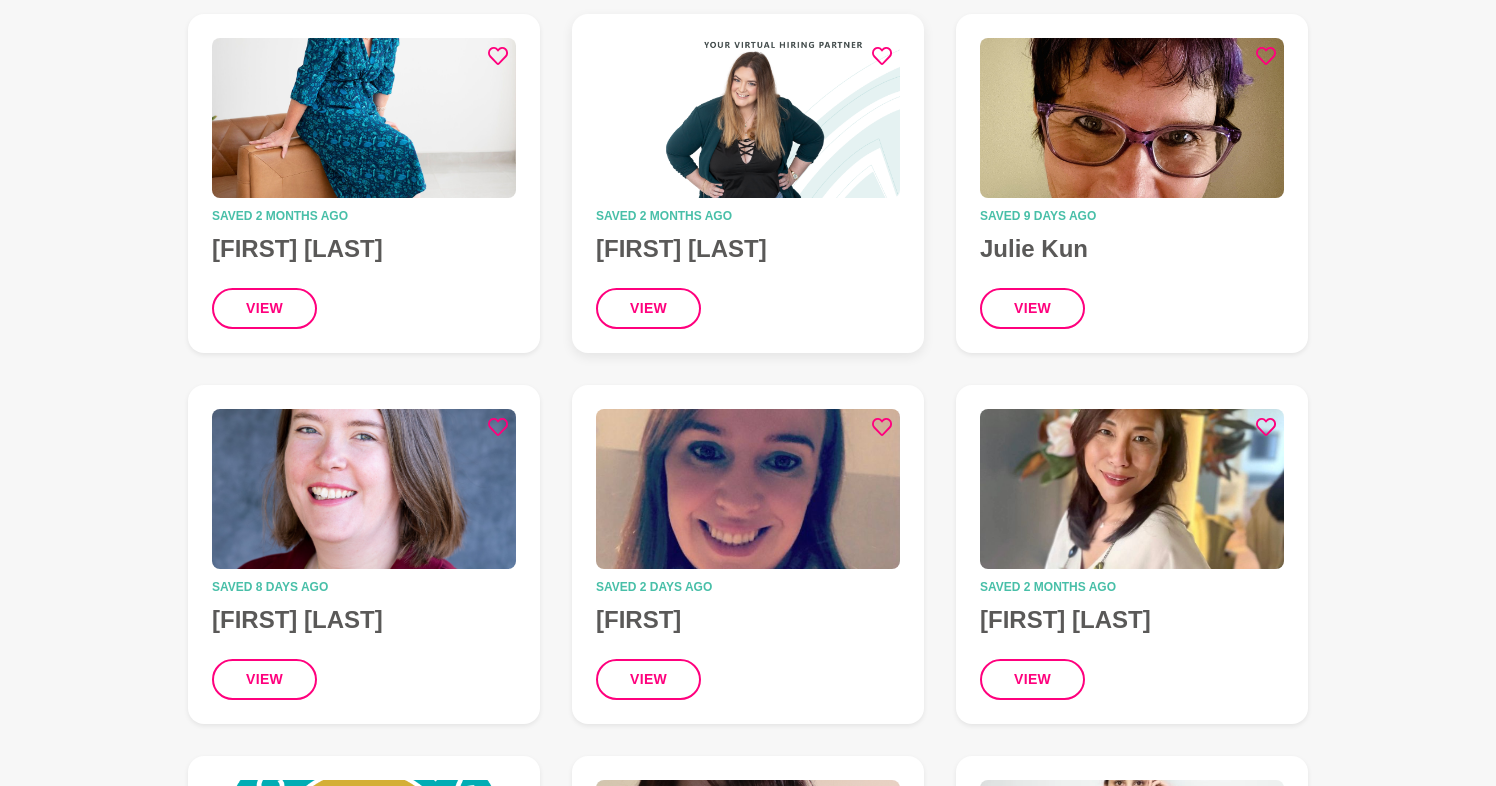 click at bounding box center [748, 118] 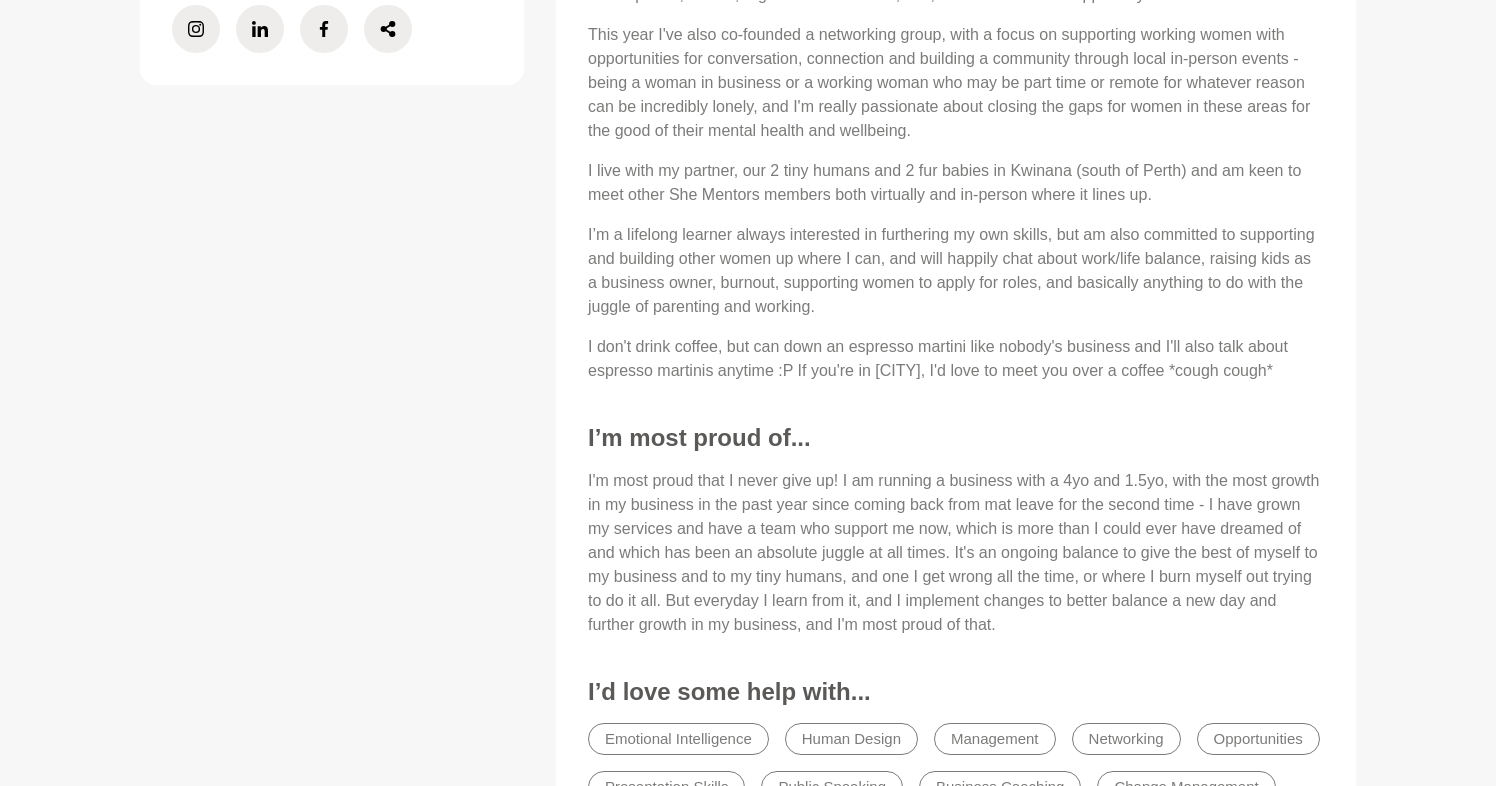 scroll, scrollTop: 1027, scrollLeft: 0, axis: vertical 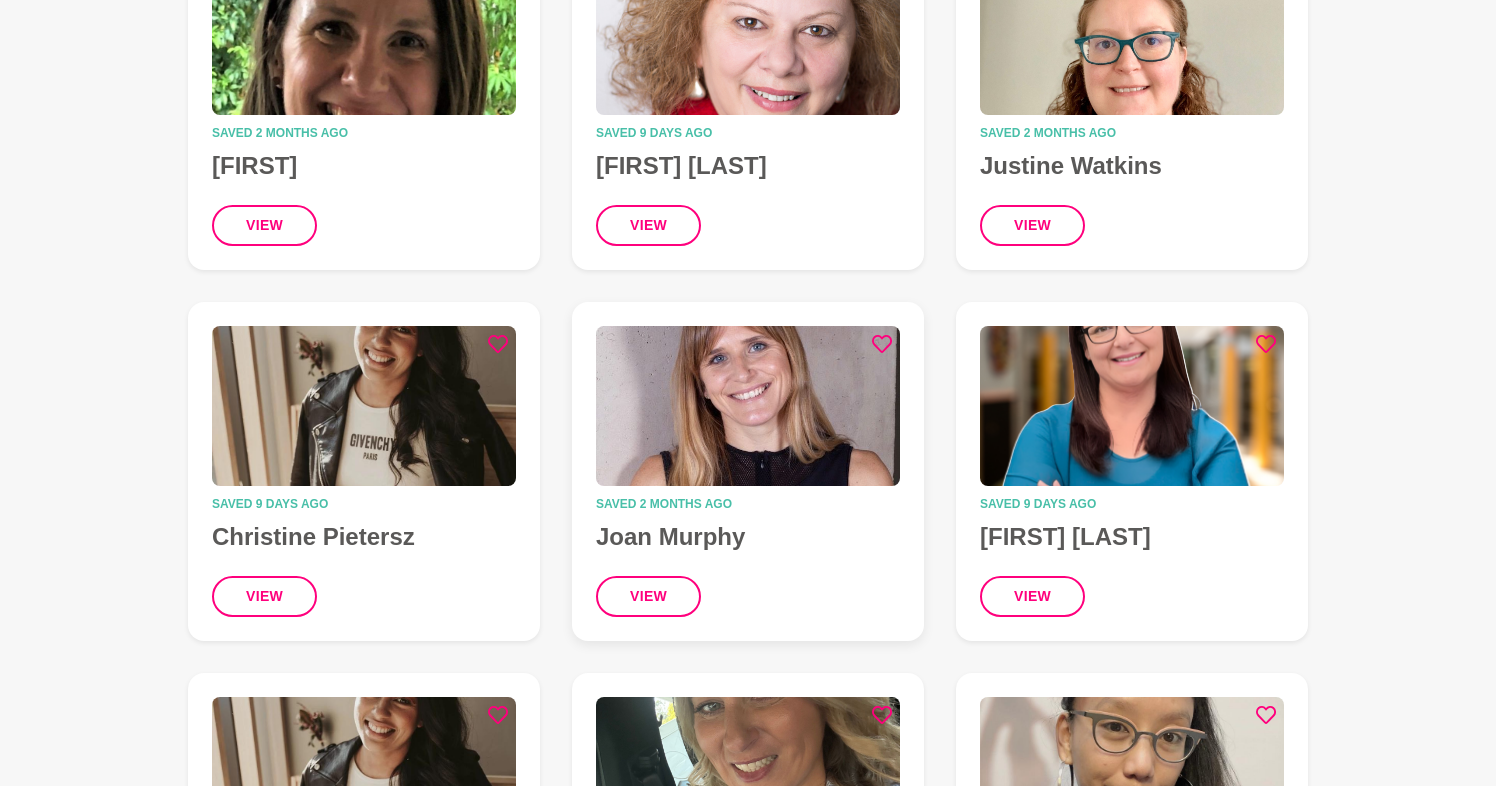 click at bounding box center (748, 406) 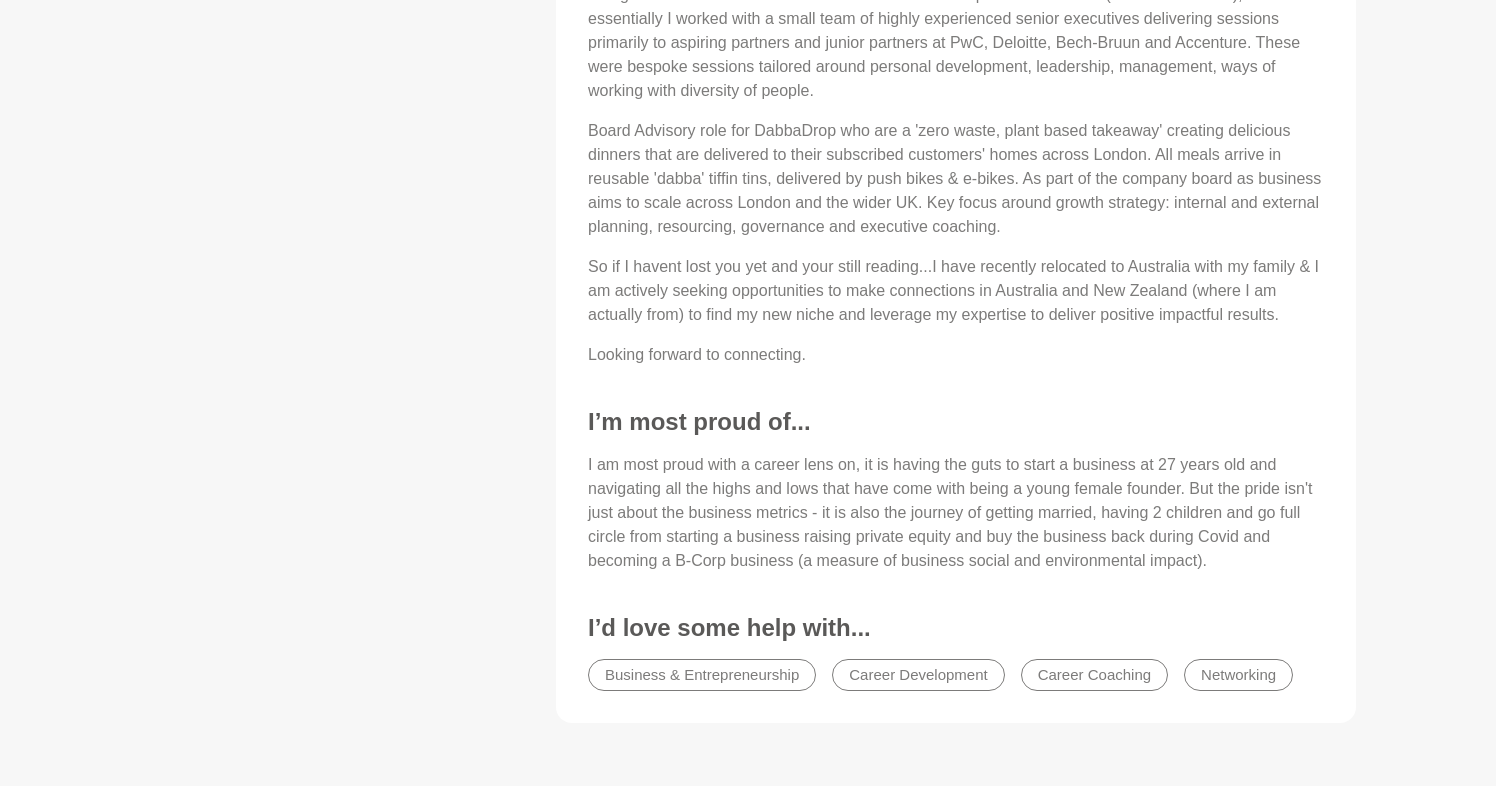 scroll, scrollTop: 1268, scrollLeft: 0, axis: vertical 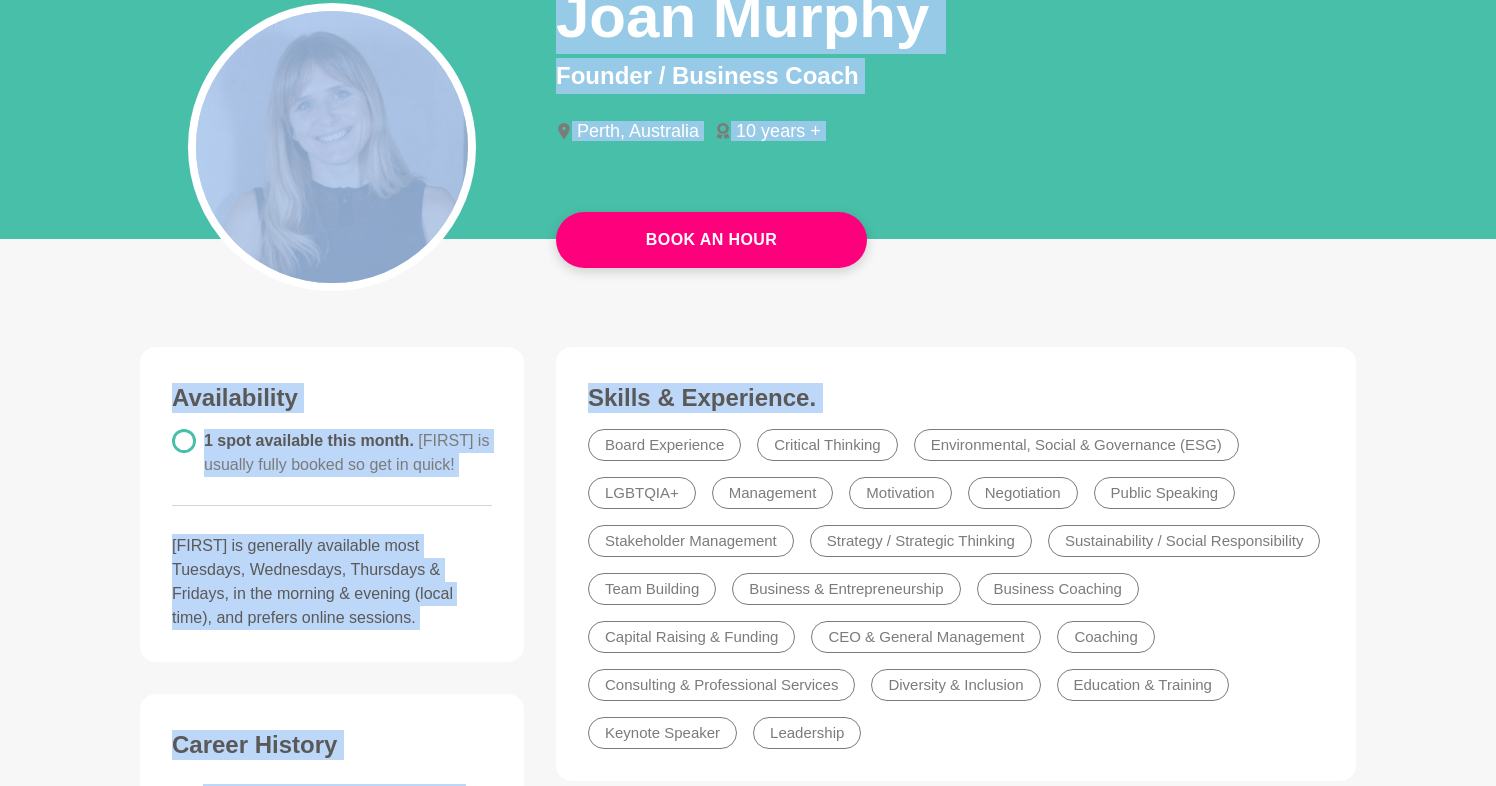 drag, startPoint x: 1209, startPoint y: 557, endPoint x: 507, endPoint y: 2, distance: 894.8905 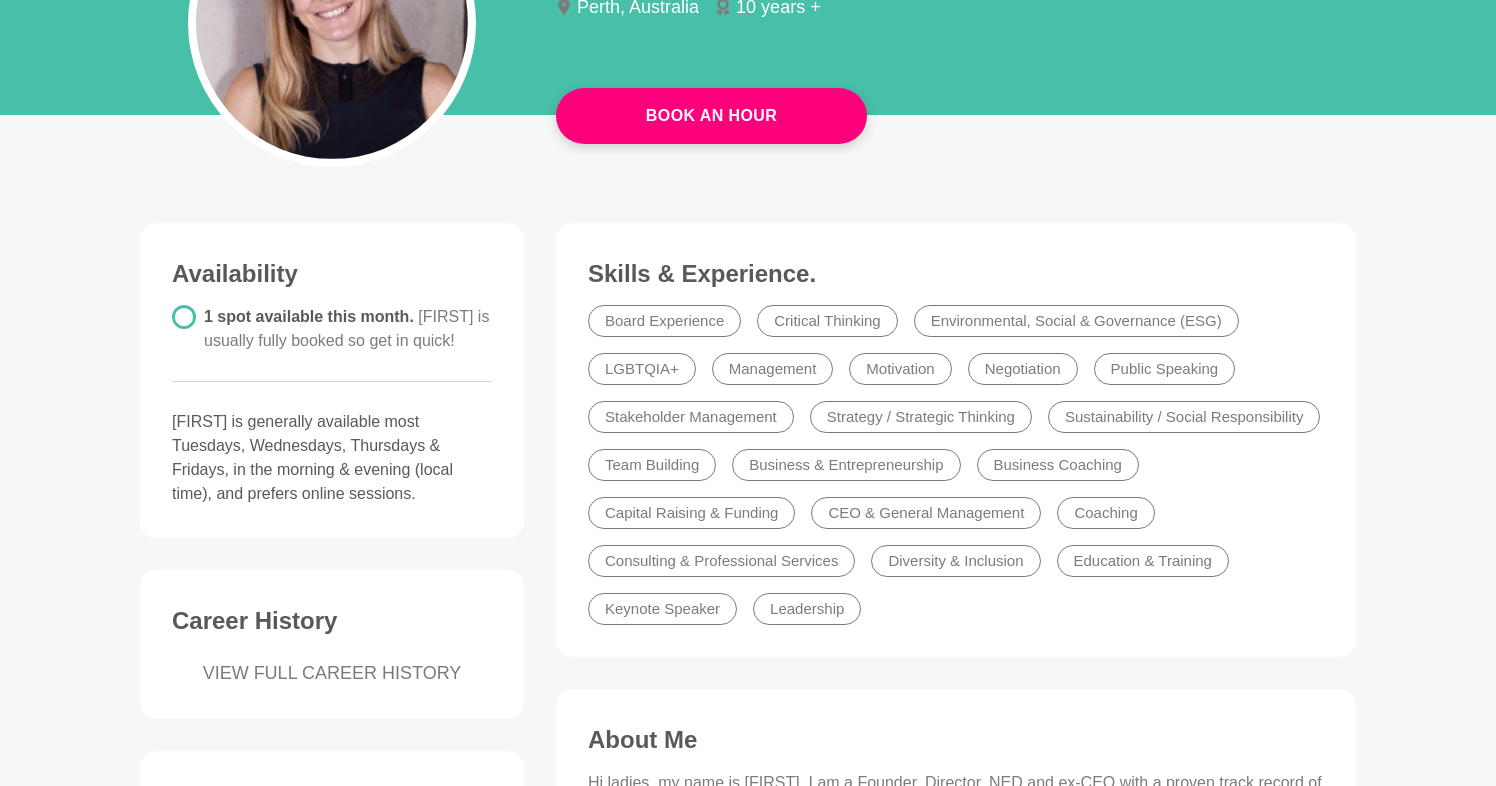 scroll, scrollTop: 339, scrollLeft: 0, axis: vertical 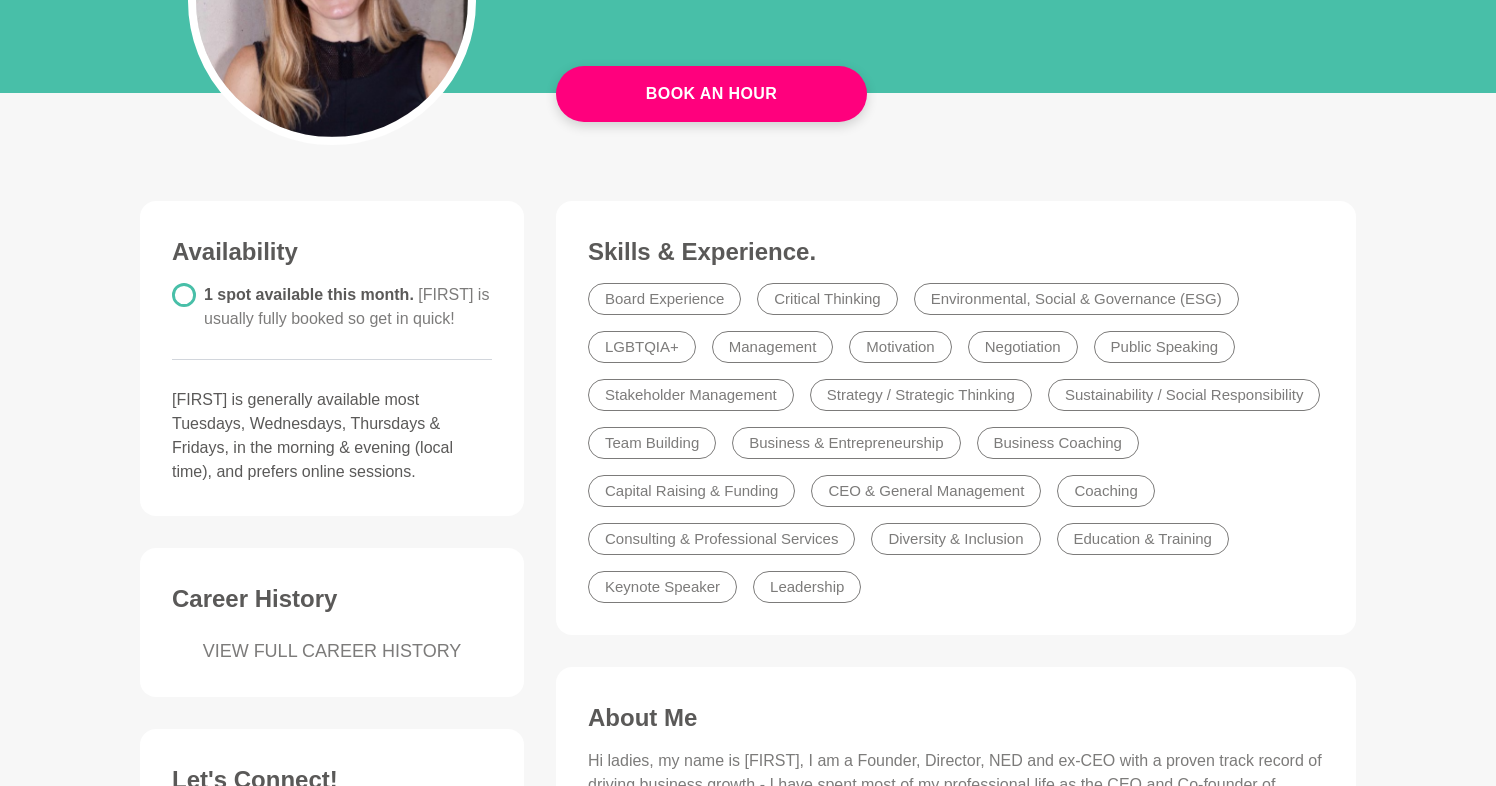 click on "Public Speaking" at bounding box center (1165, 347) 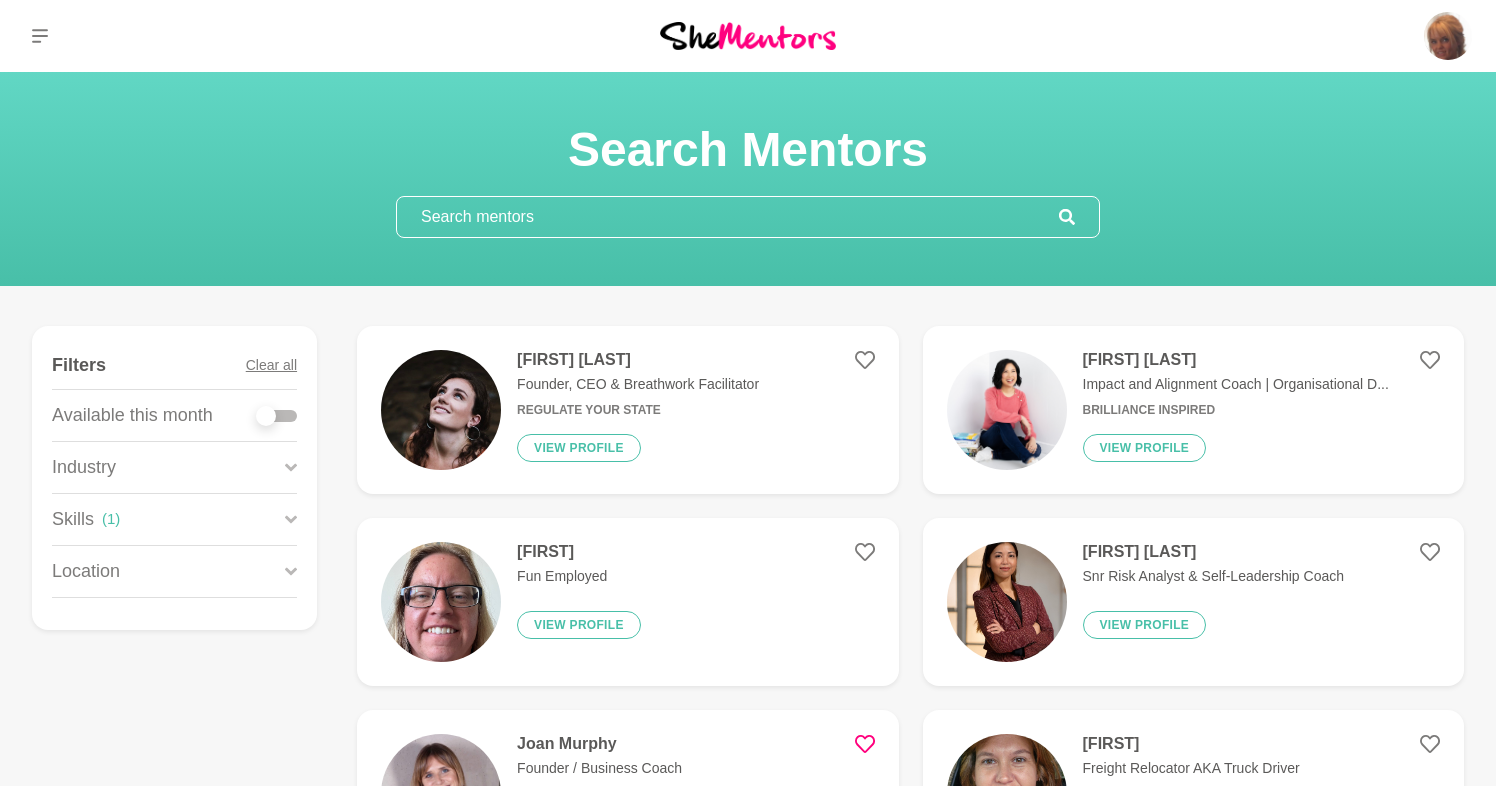 scroll, scrollTop: 339, scrollLeft: 0, axis: vertical 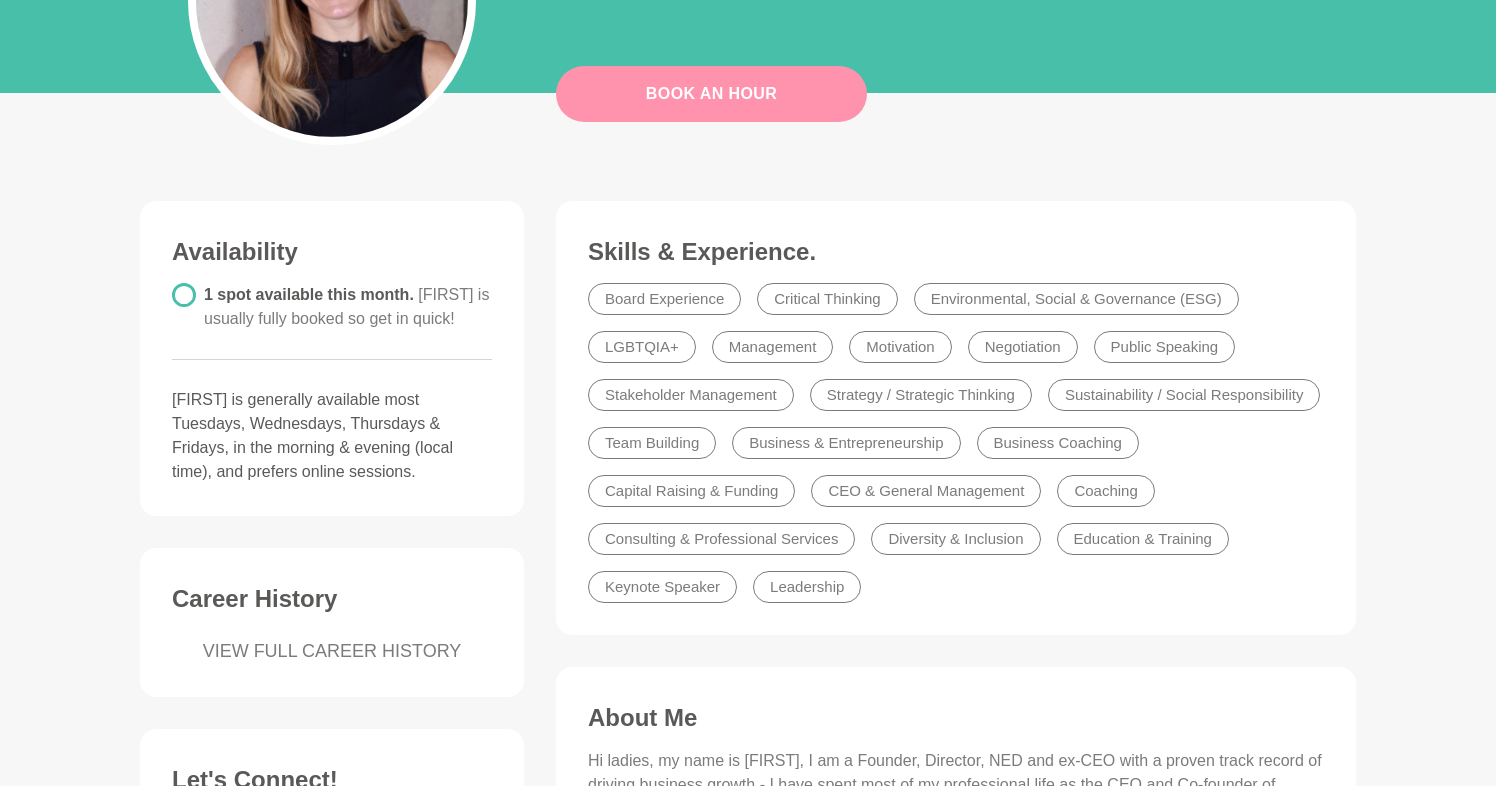 click on "Book An Hour" at bounding box center (711, 94) 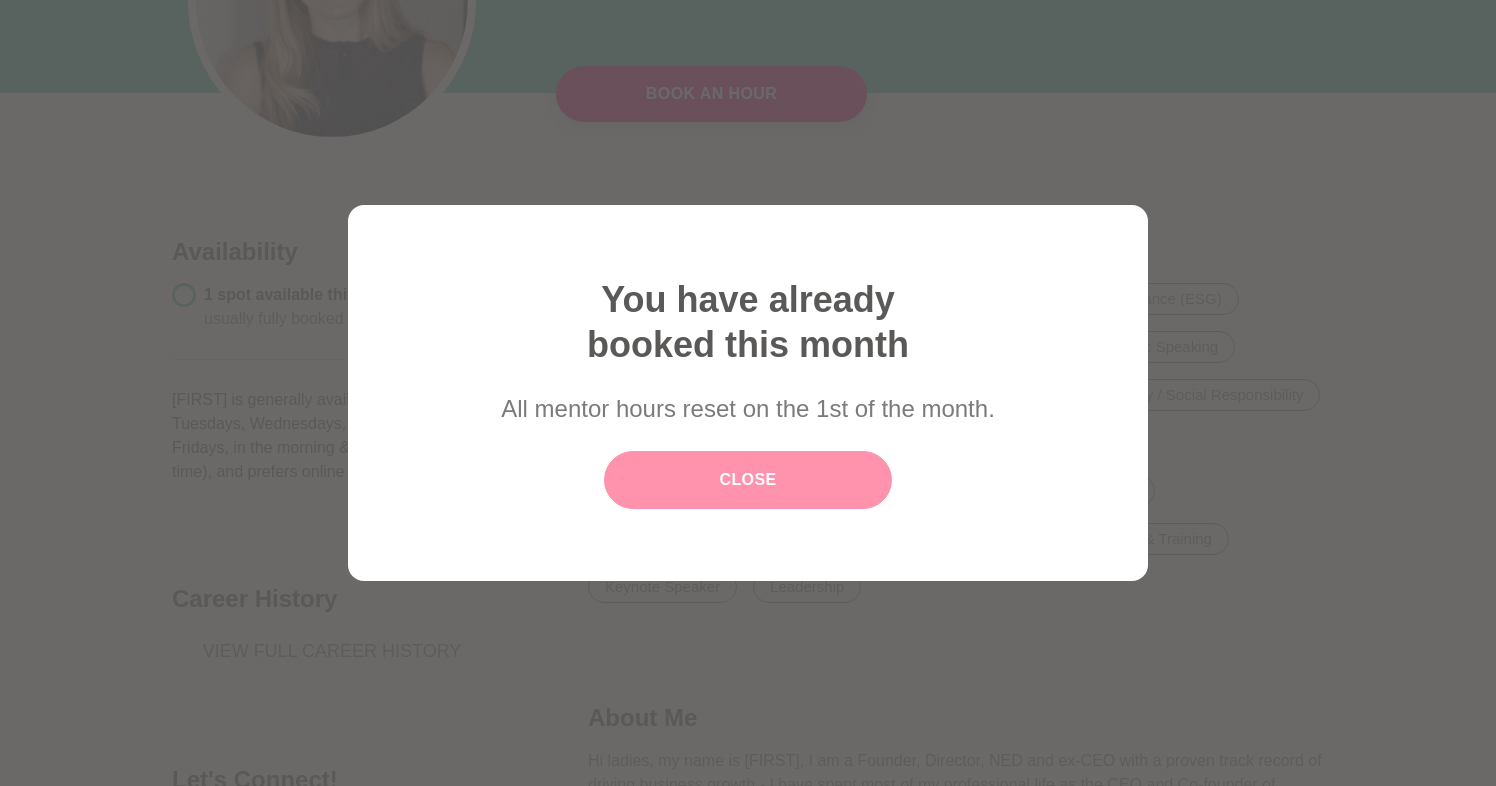 click on "Close" at bounding box center (748, 480) 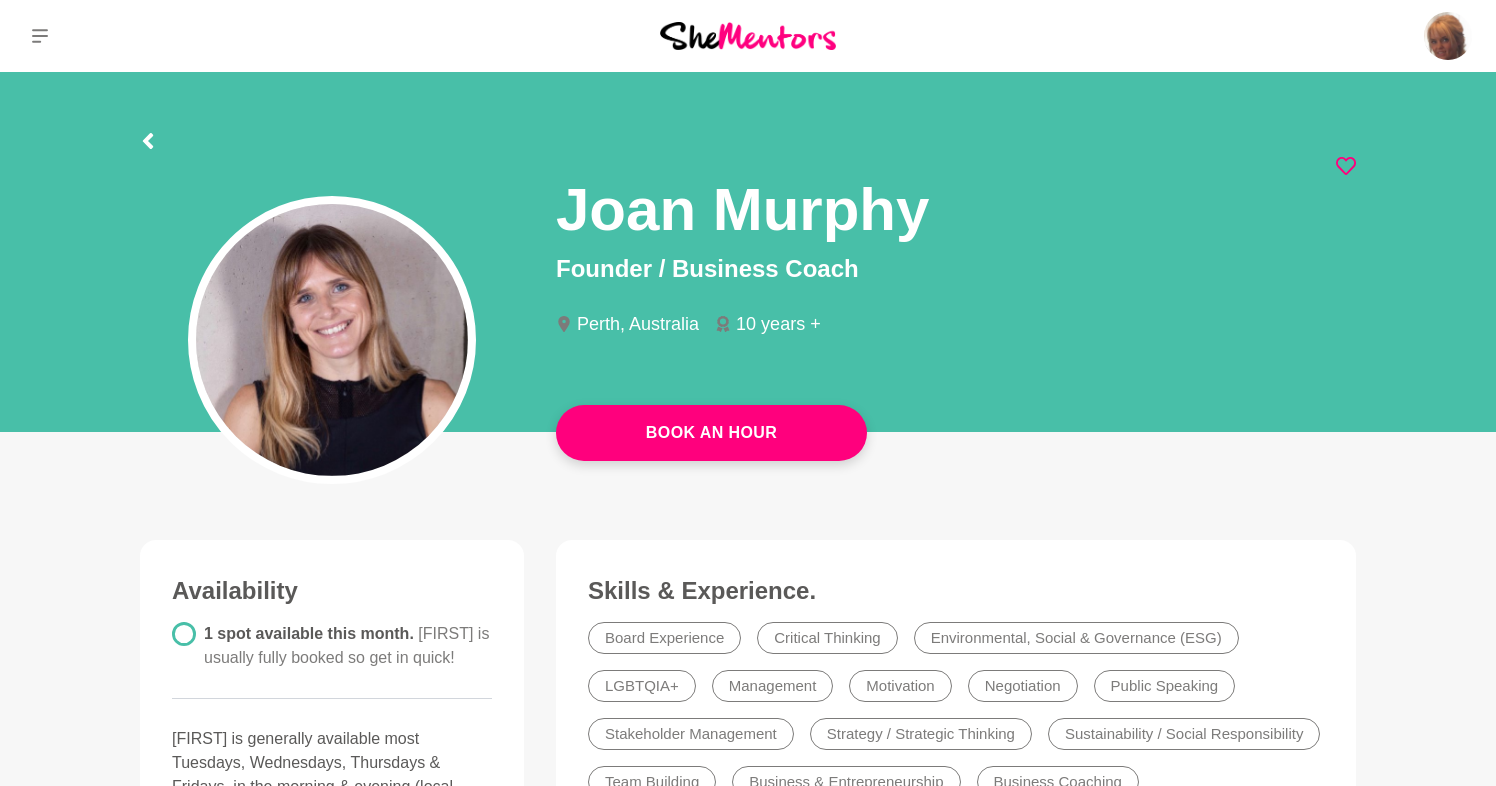 scroll, scrollTop: 0, scrollLeft: 0, axis: both 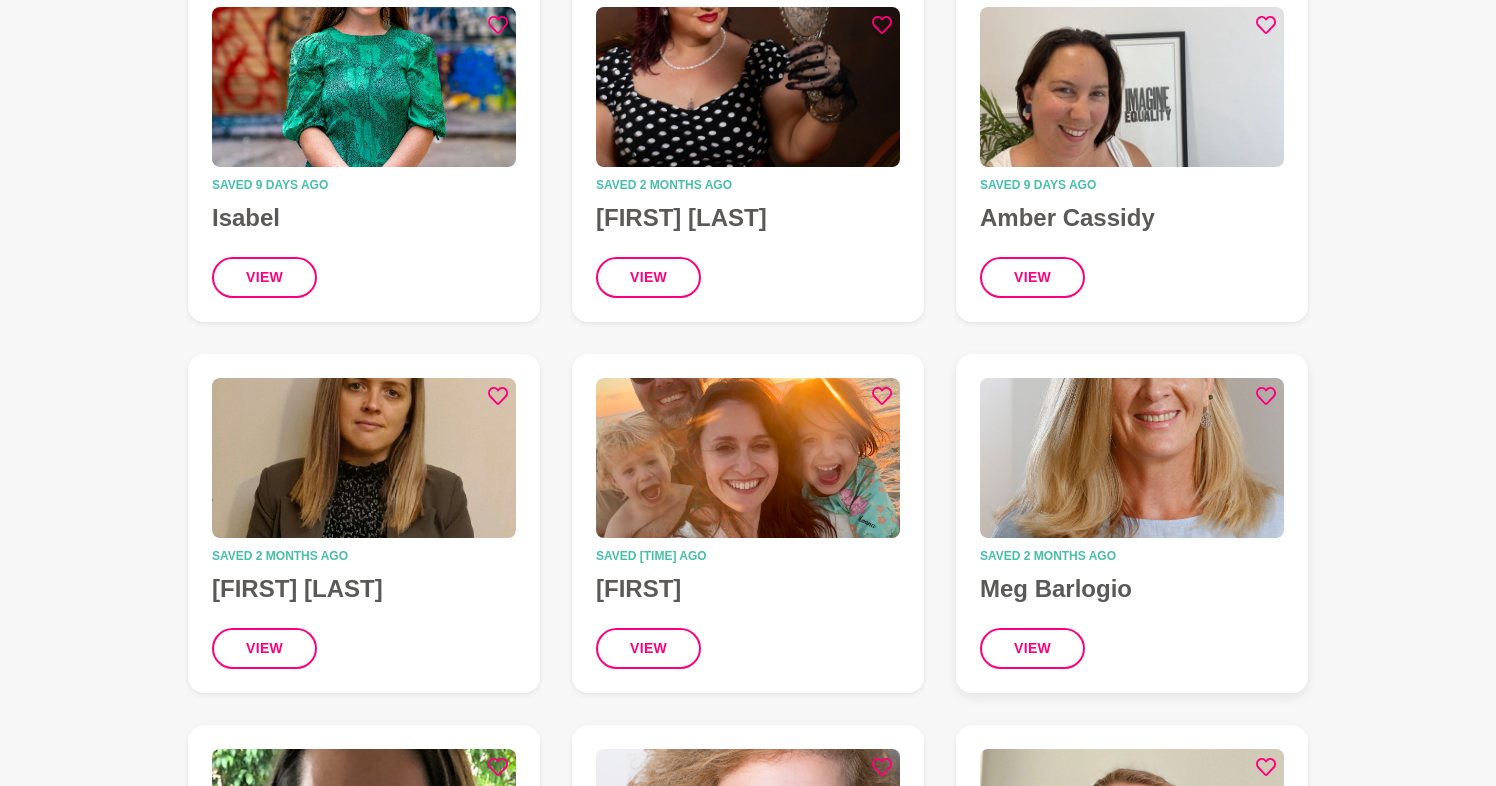 click at bounding box center [1132, 458] 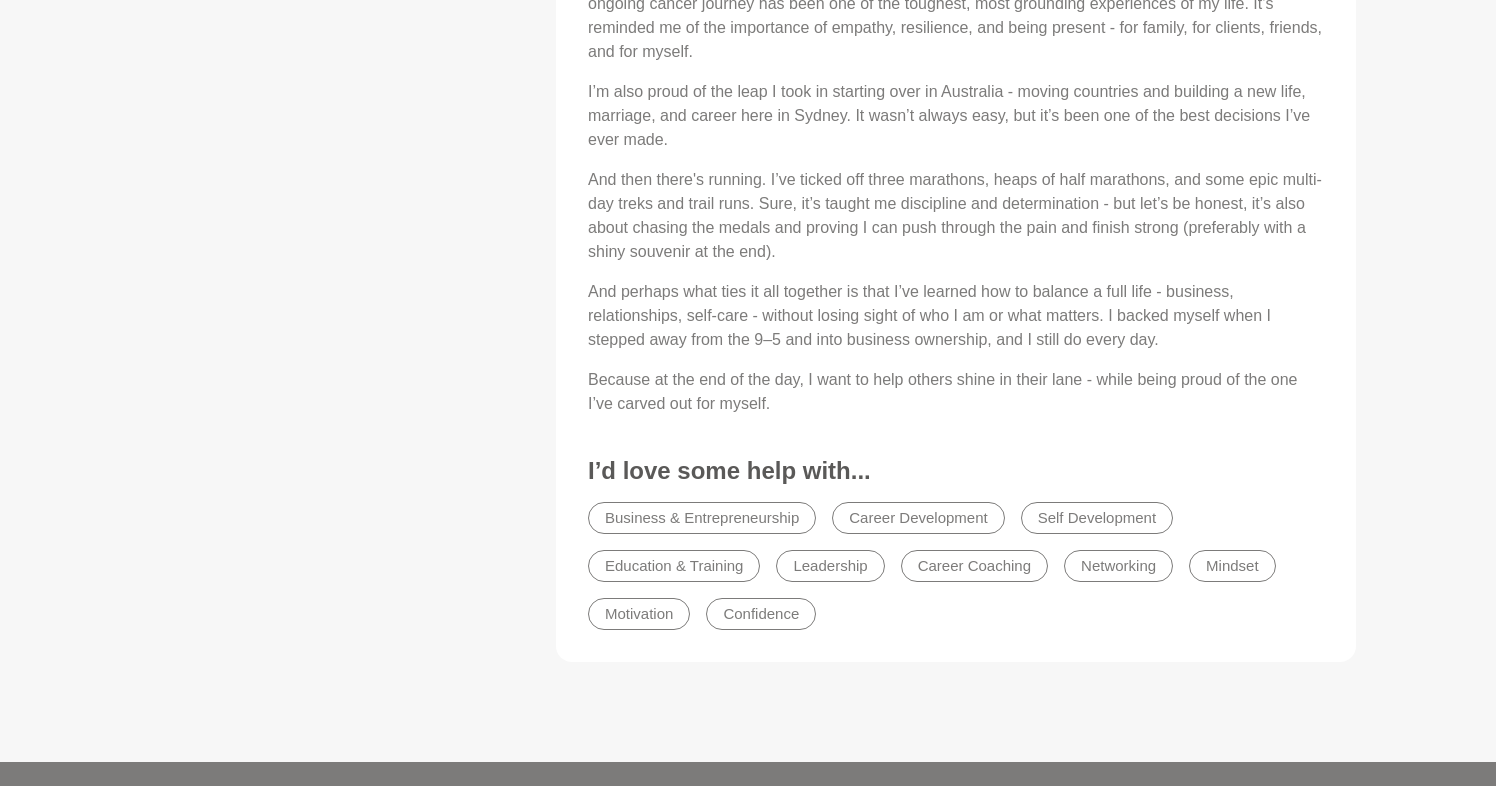 scroll, scrollTop: 1697, scrollLeft: 0, axis: vertical 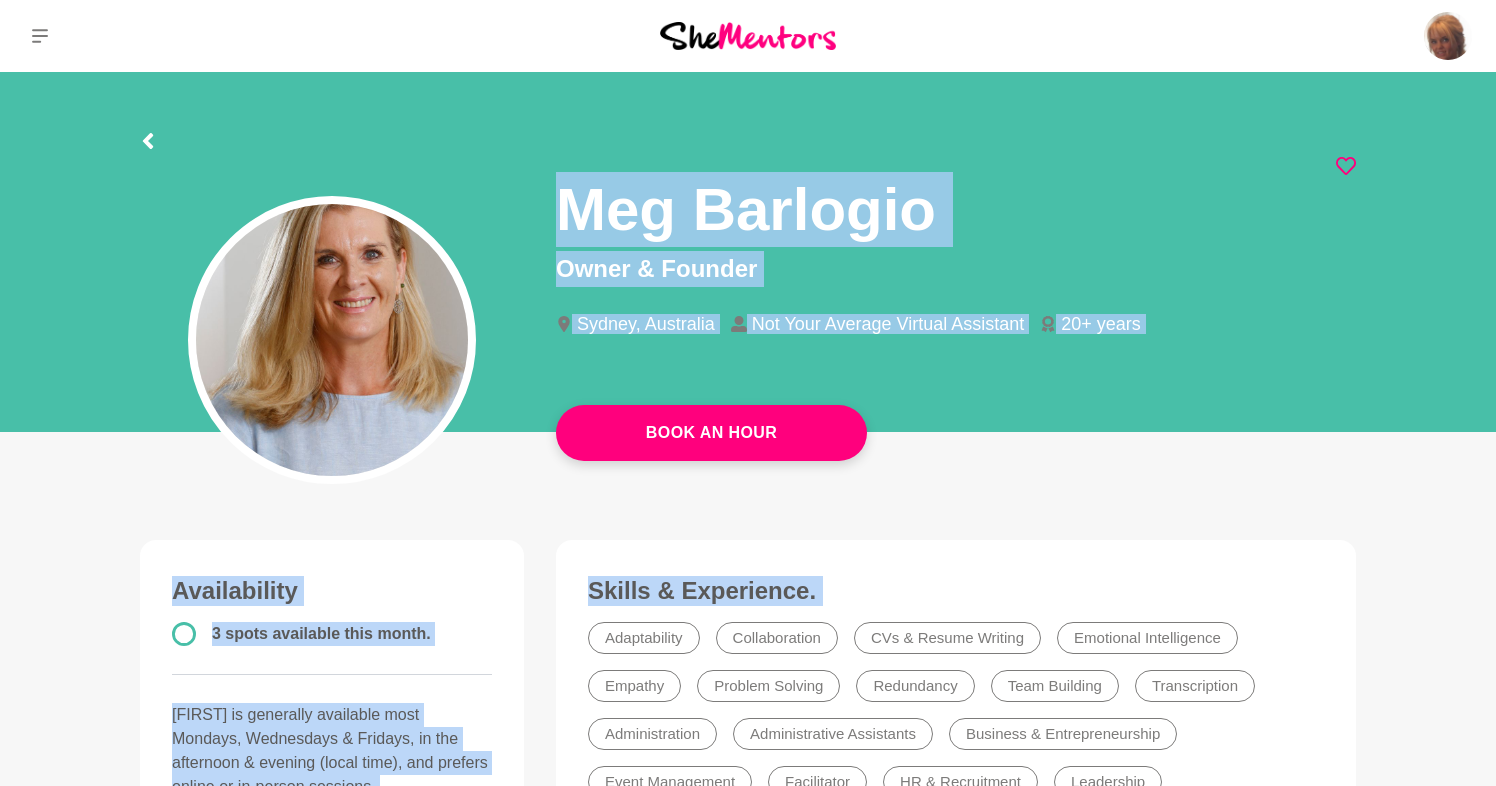 drag, startPoint x: 804, startPoint y: 392, endPoint x: 552, endPoint y: 185, distance: 326.11807 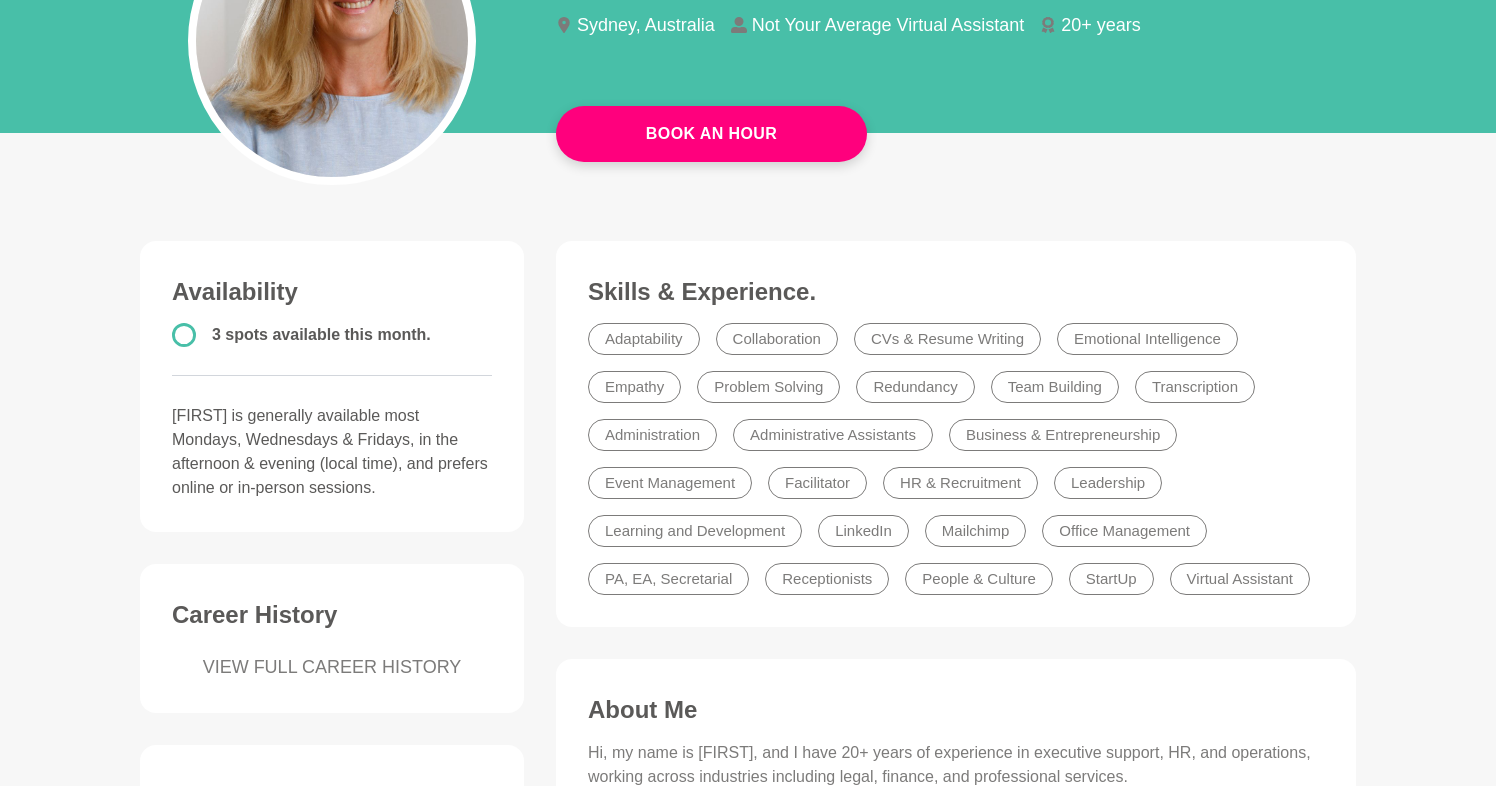 scroll, scrollTop: 300, scrollLeft: 0, axis: vertical 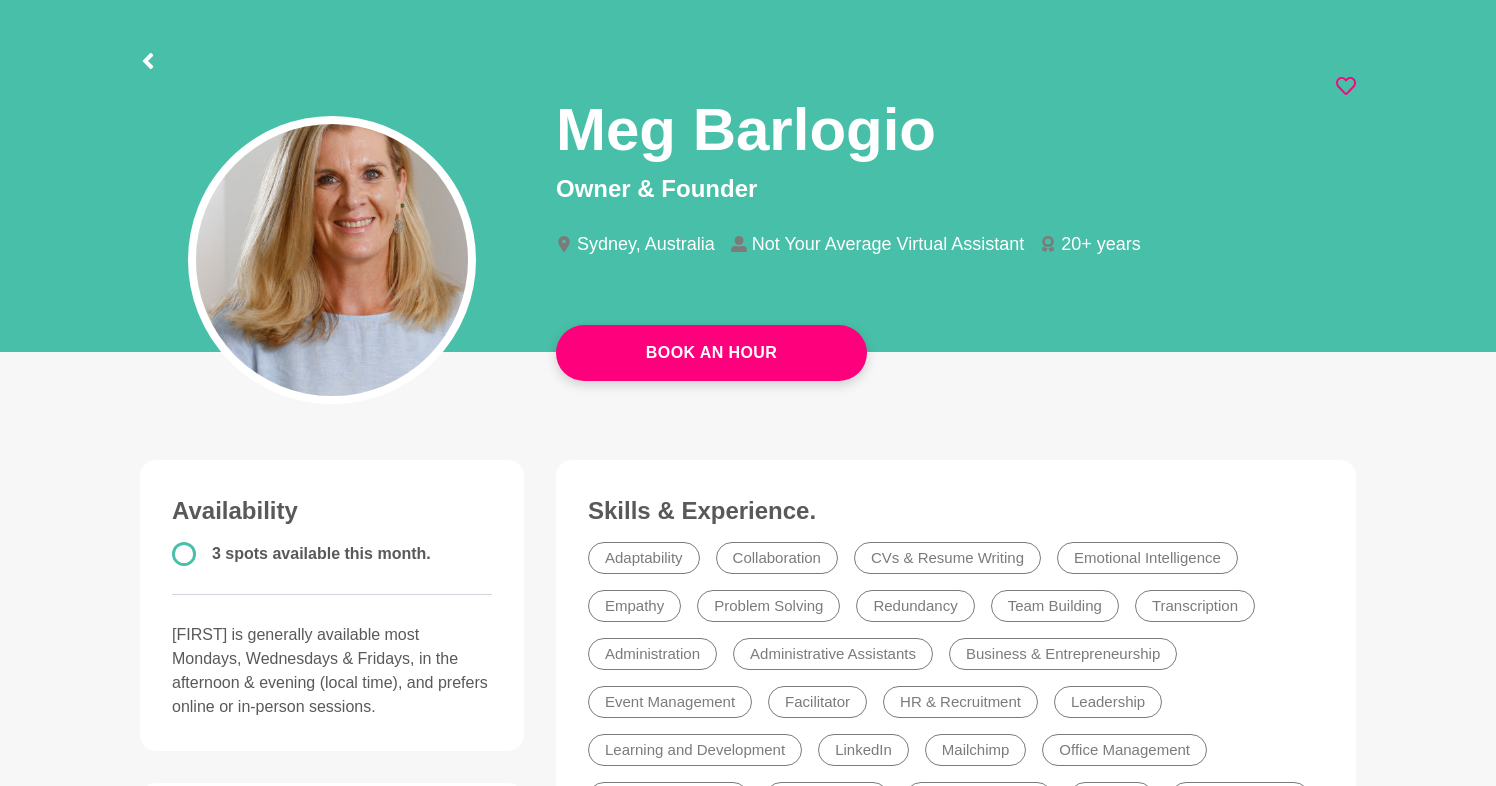 click 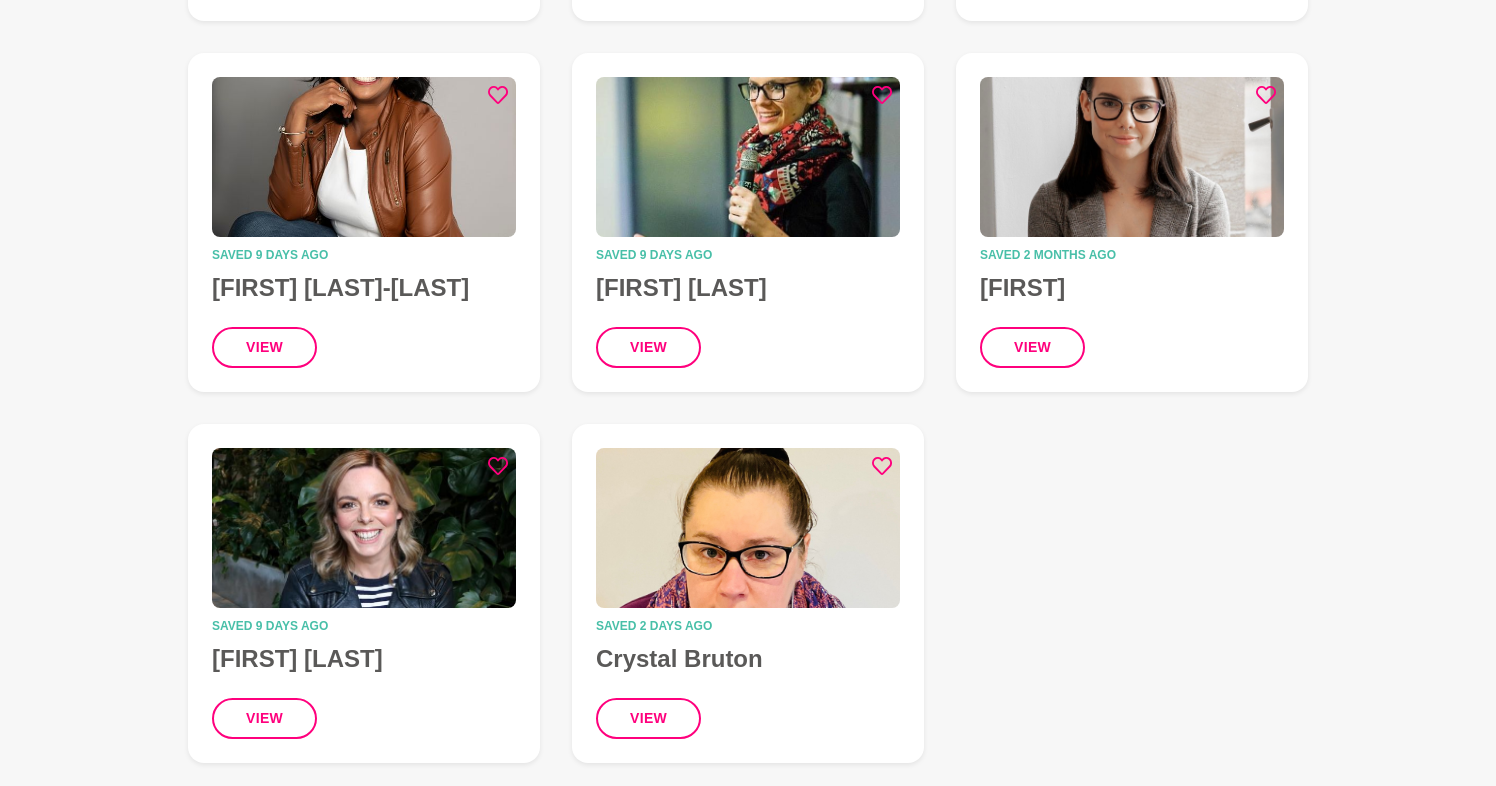 scroll, scrollTop: 6542, scrollLeft: 0, axis: vertical 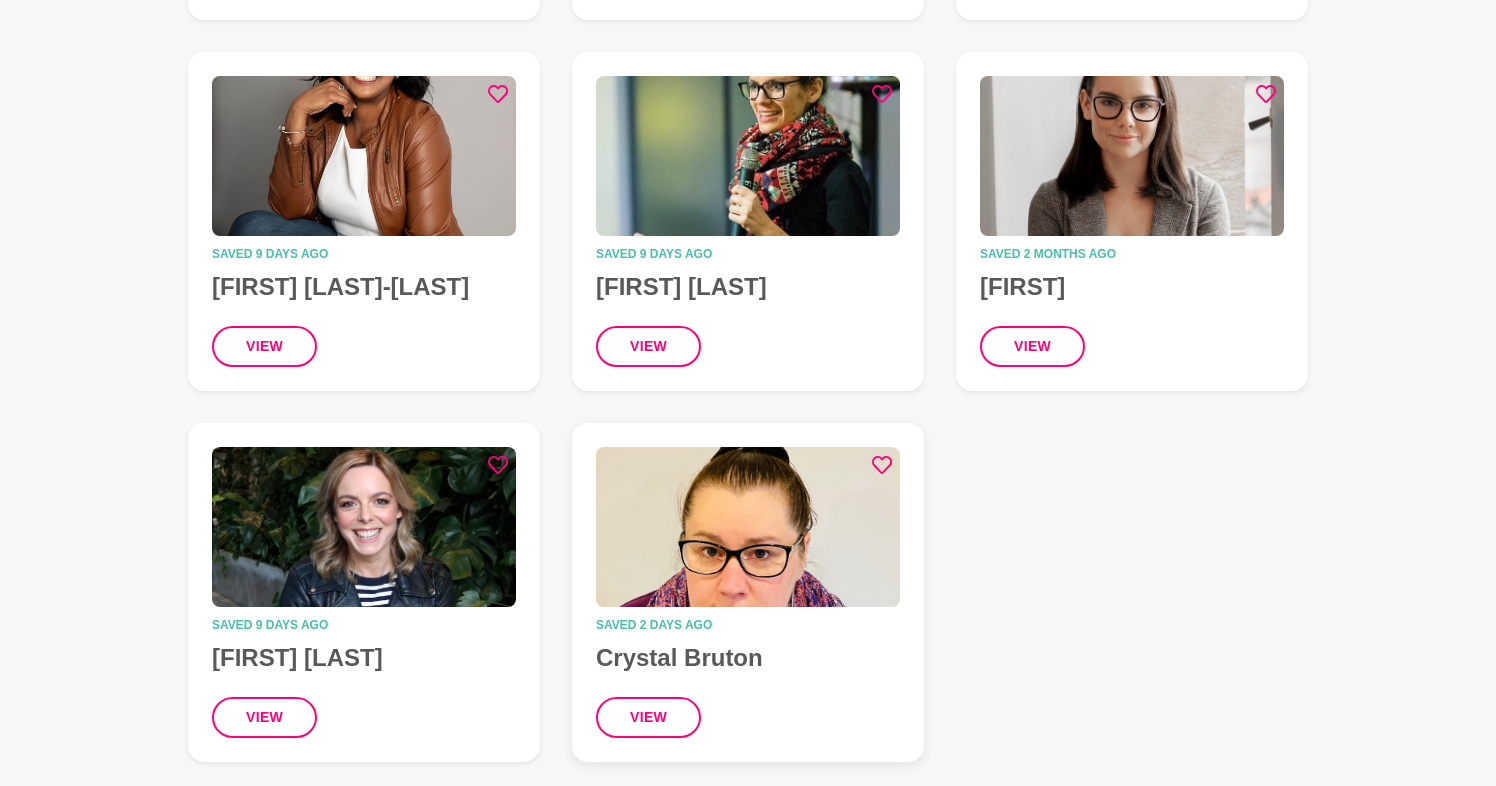 click at bounding box center (748, 527) 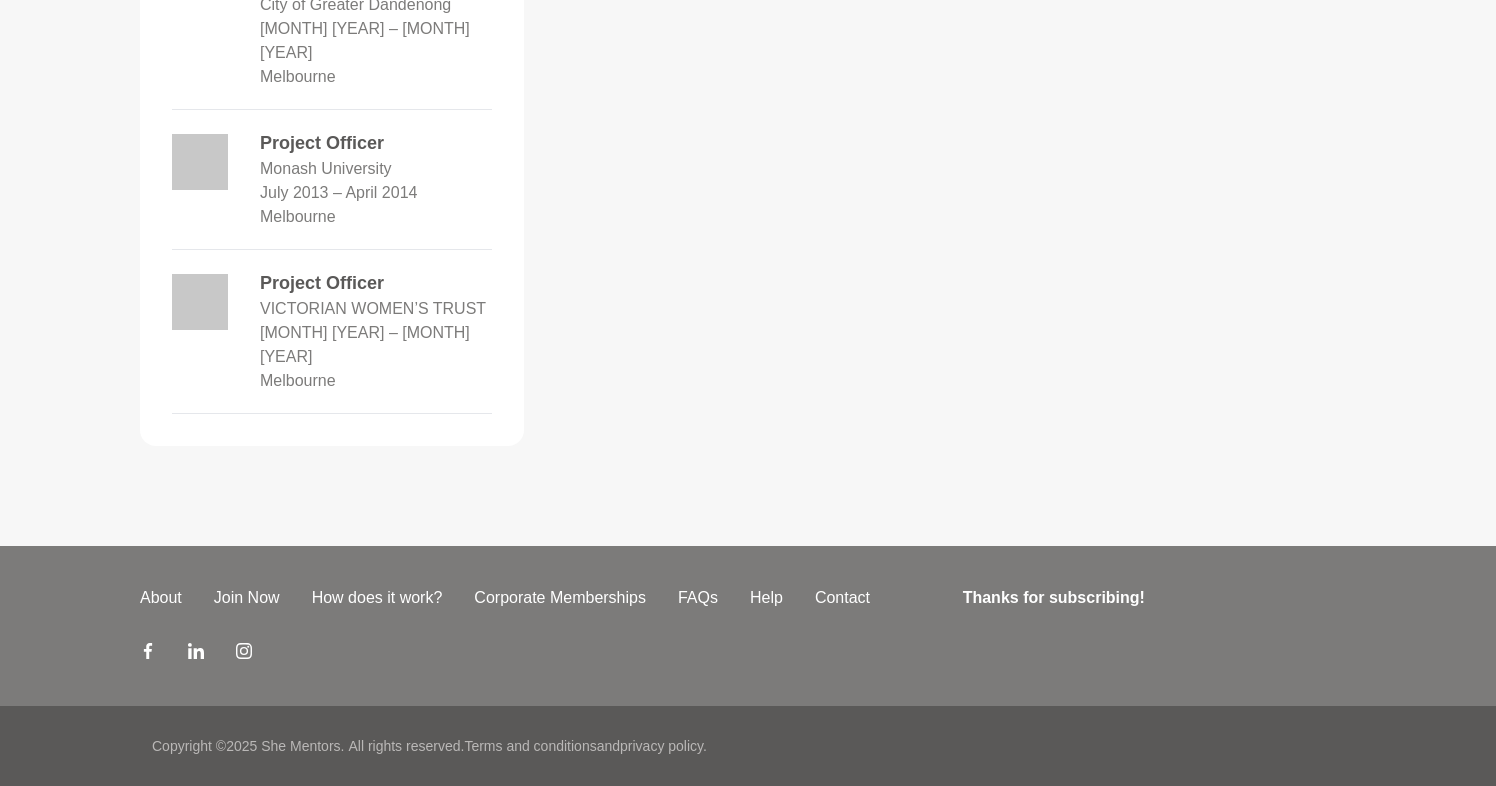 scroll, scrollTop: 0, scrollLeft: 0, axis: both 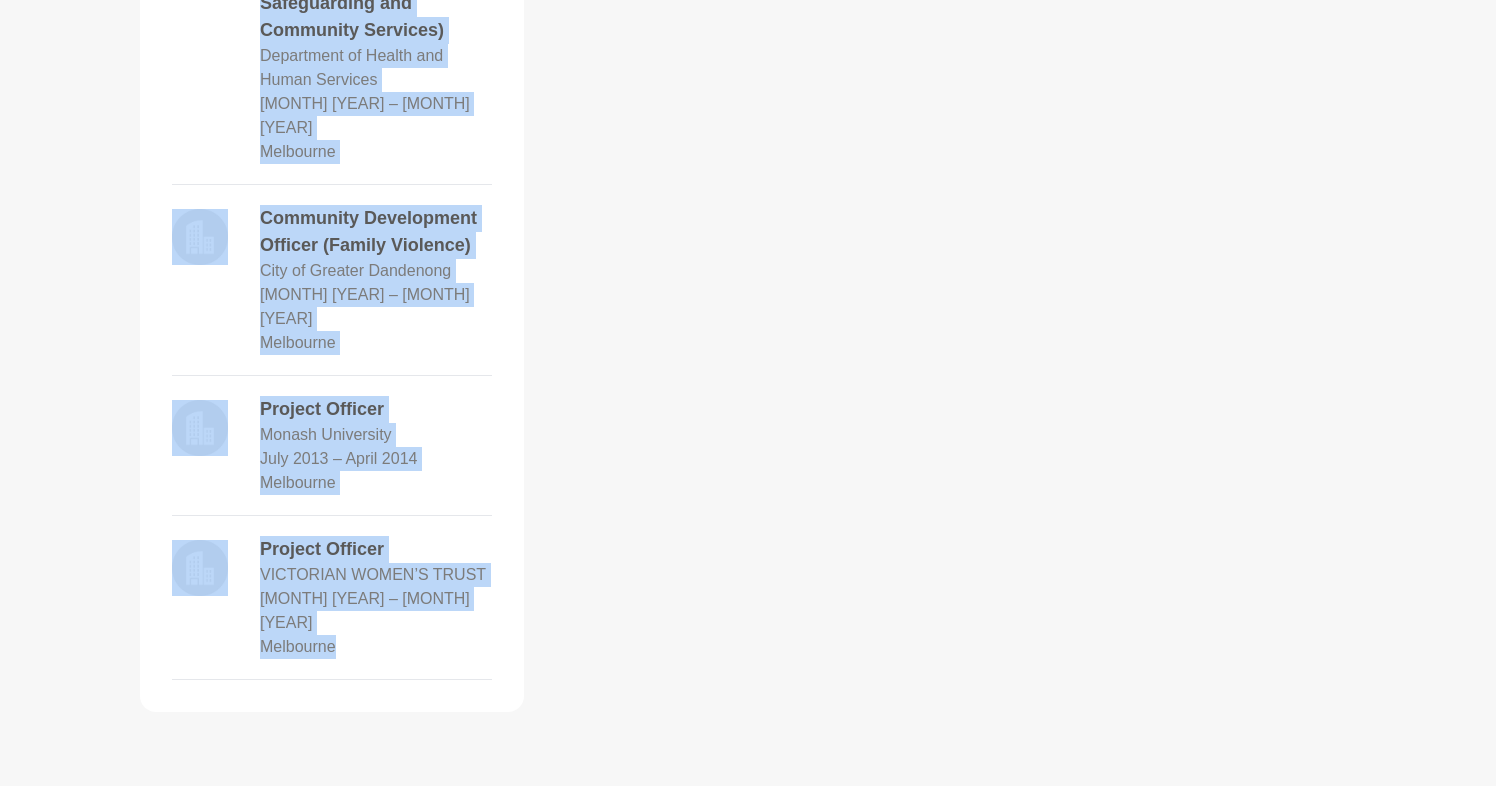 drag, startPoint x: 539, startPoint y: 141, endPoint x: 339, endPoint y: 513, distance: 422.3553 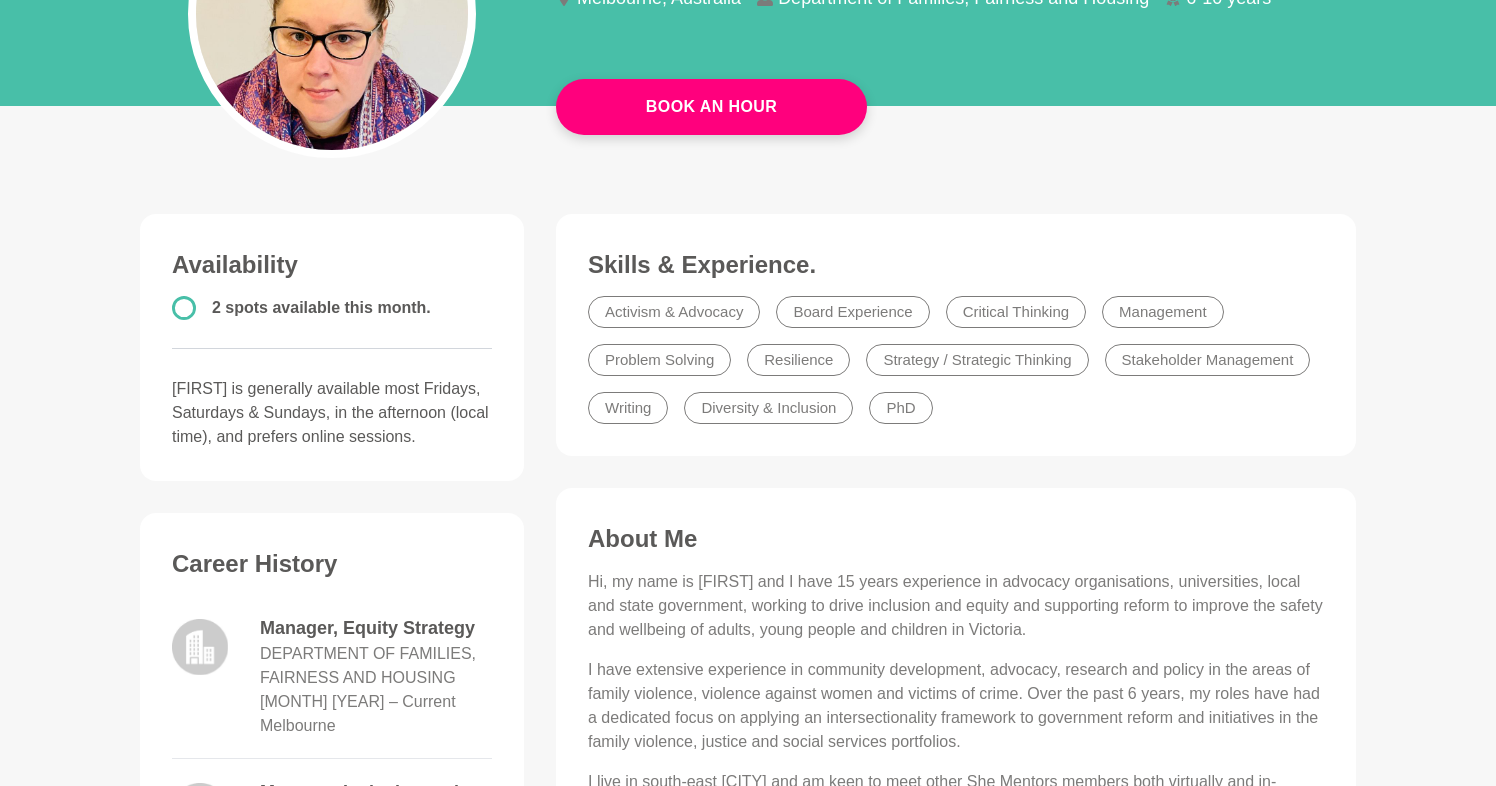 scroll, scrollTop: 329, scrollLeft: 0, axis: vertical 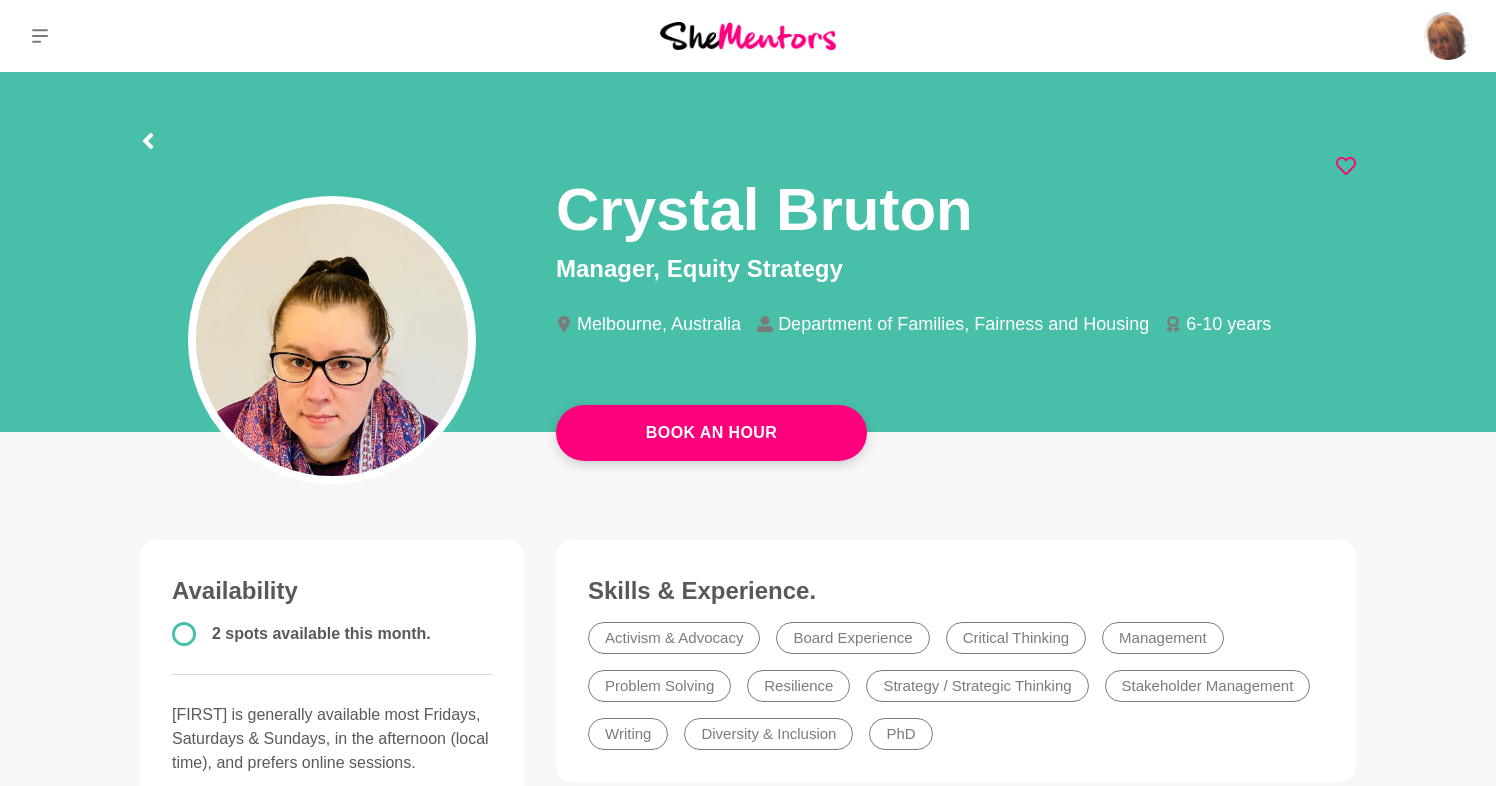 click on "[FIRST] [LAST] Manager, Equity Strategy   [CITY], [COUNTRY]   Department of Families, Fairness and Housing   6-10 years" at bounding box center [748, 258] 